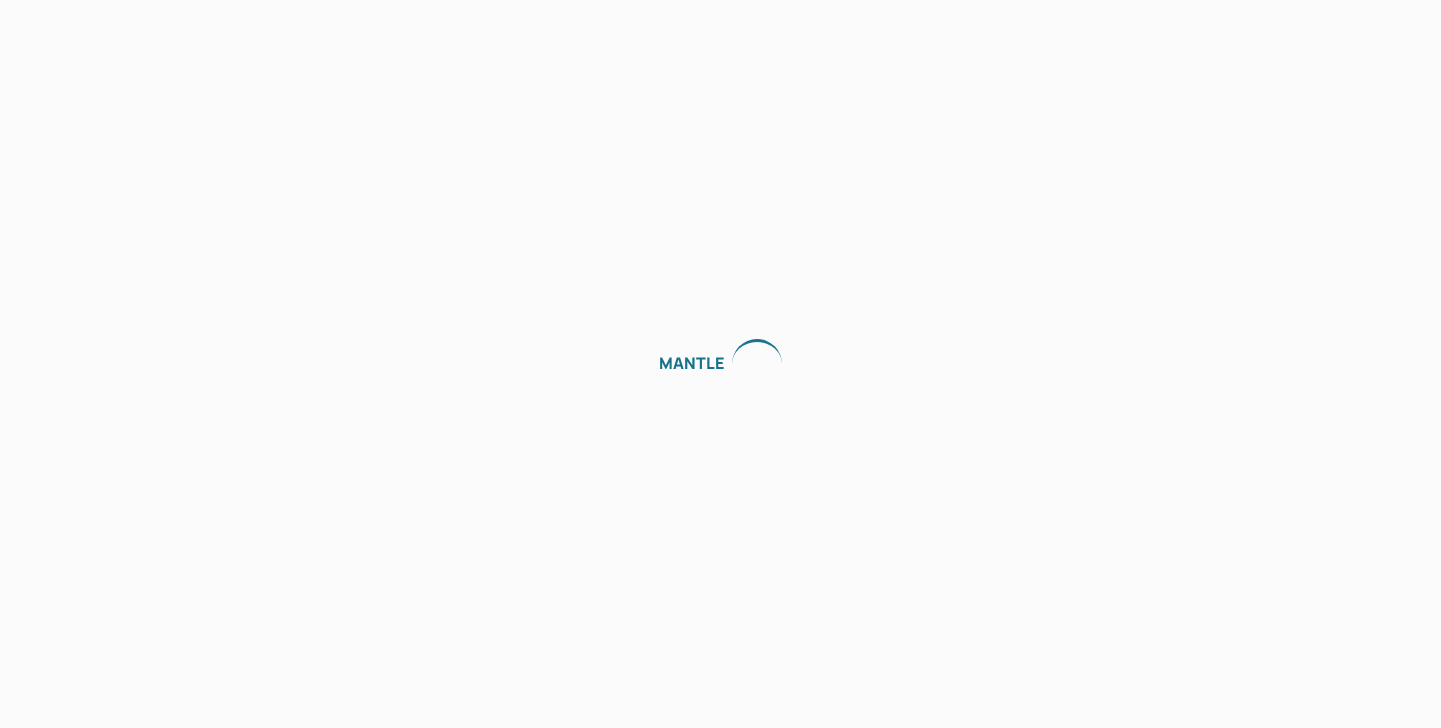 scroll, scrollTop: 0, scrollLeft: 0, axis: both 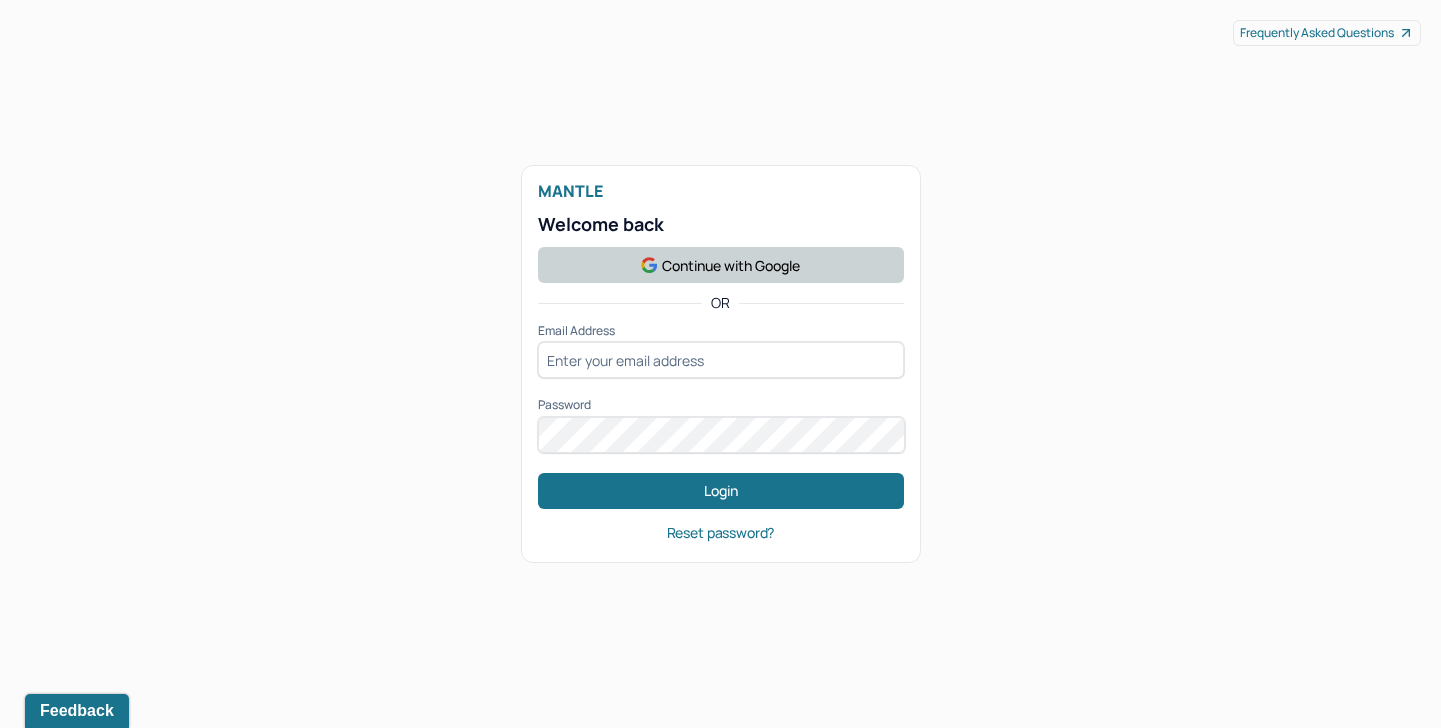 click on "Continue with Google" at bounding box center (721, 265) 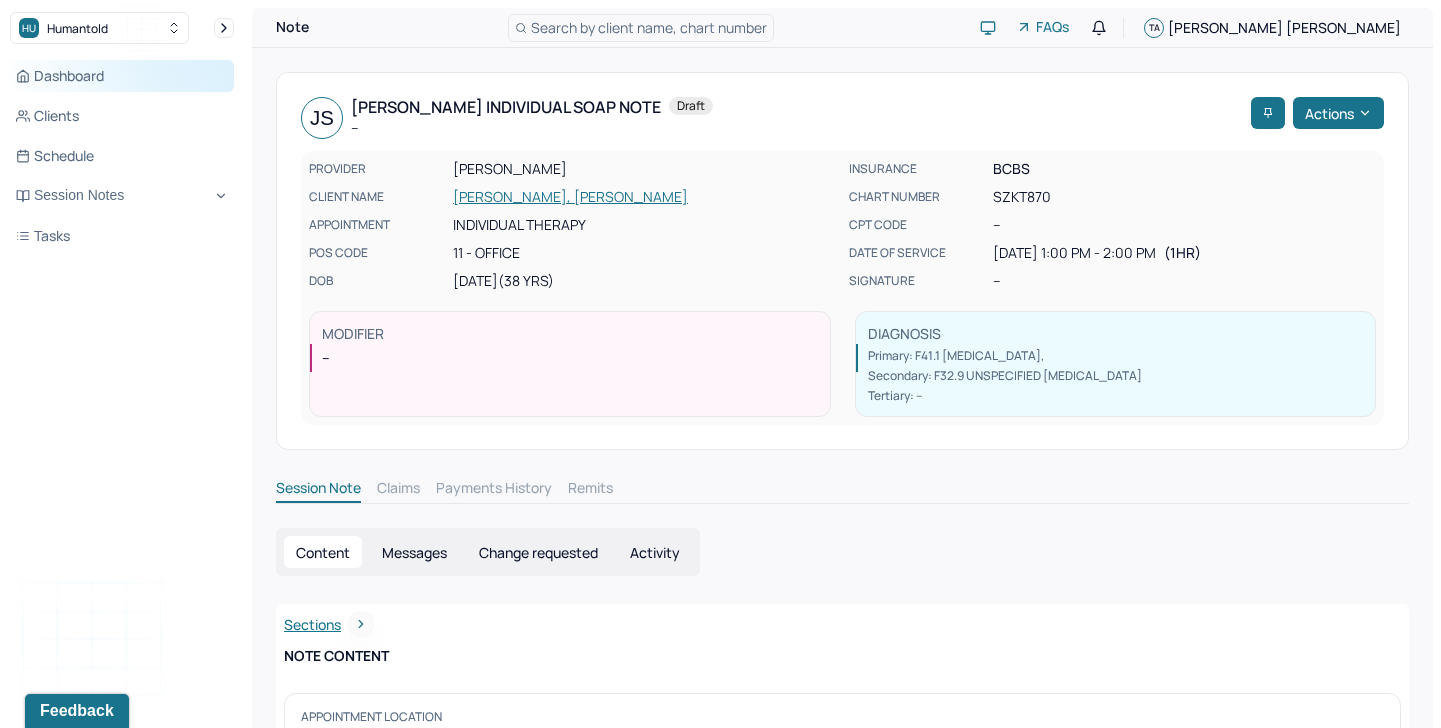 click on "Dashboard" at bounding box center [122, 76] 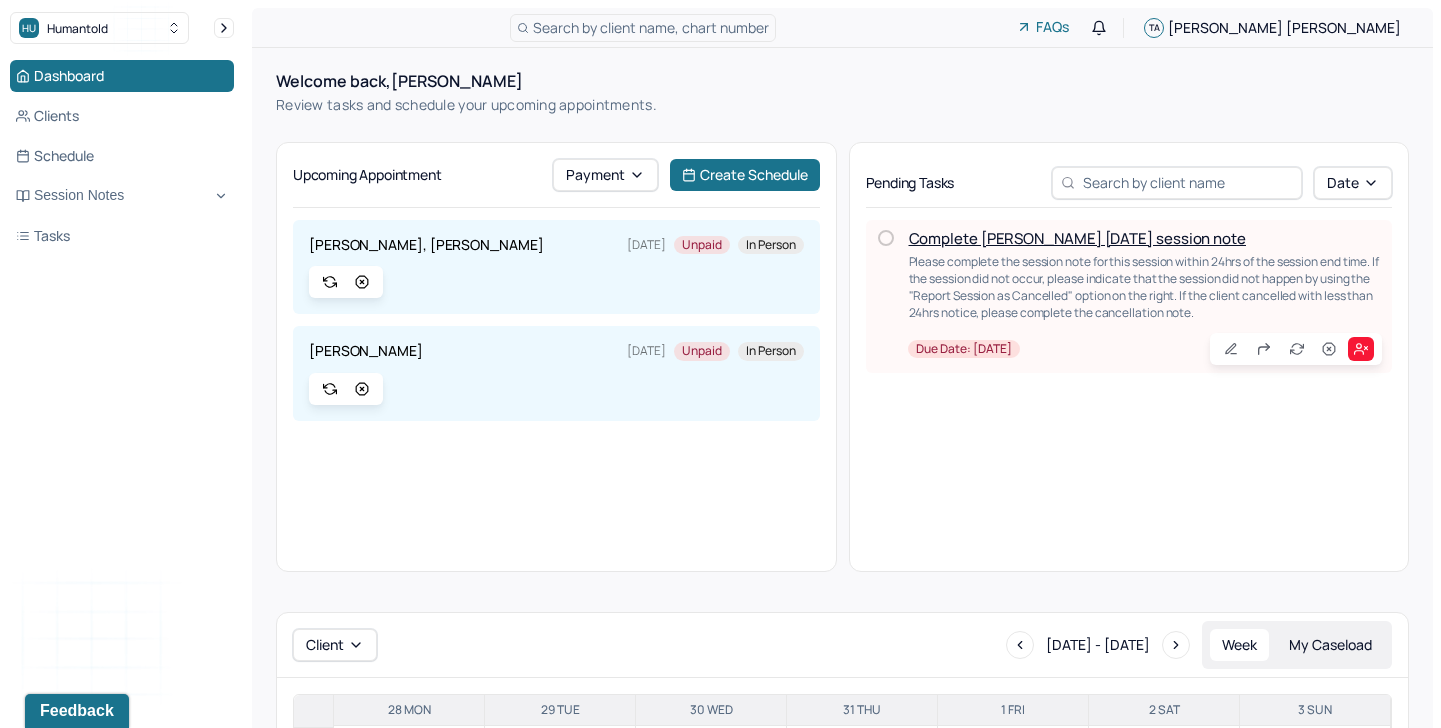 click on "Complete [PERSON_NAME] [DATE] session note" at bounding box center [1077, 238] 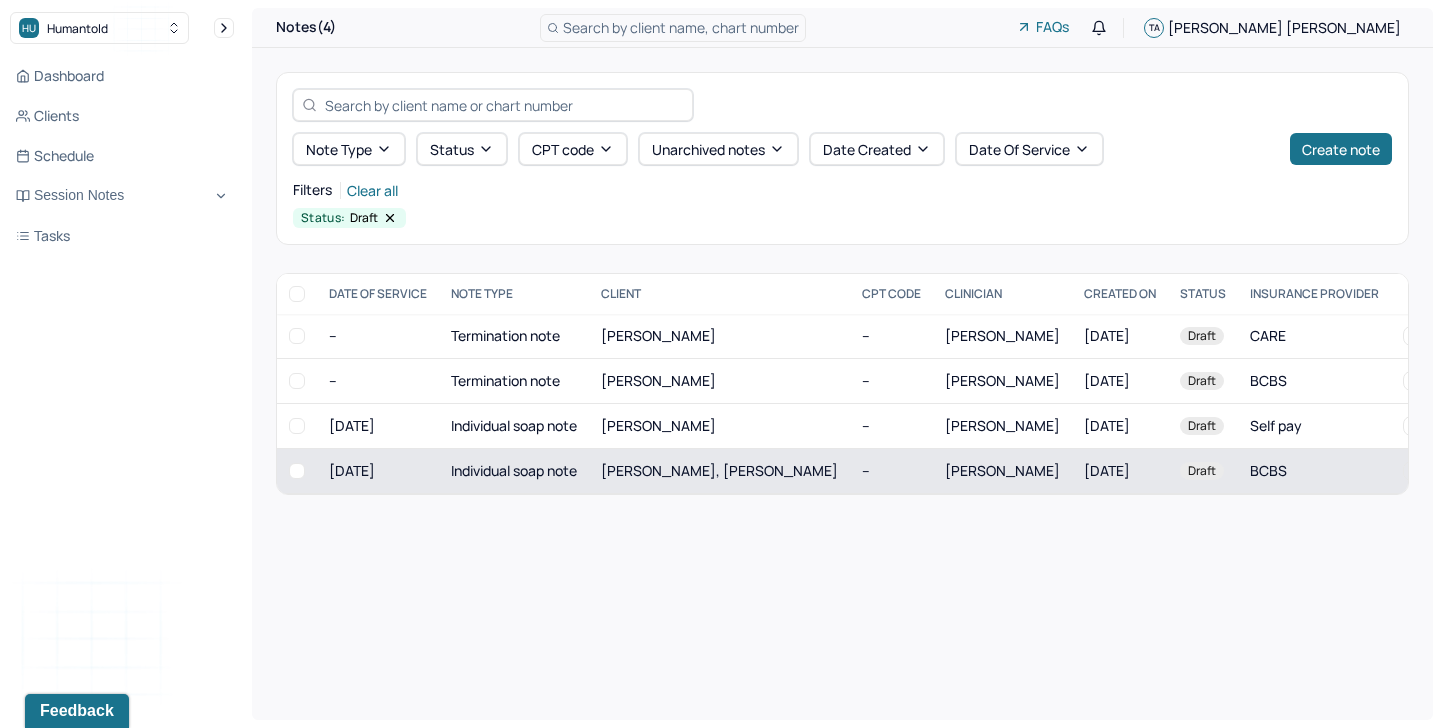 click on "[PERSON_NAME]" at bounding box center (1002, 470) 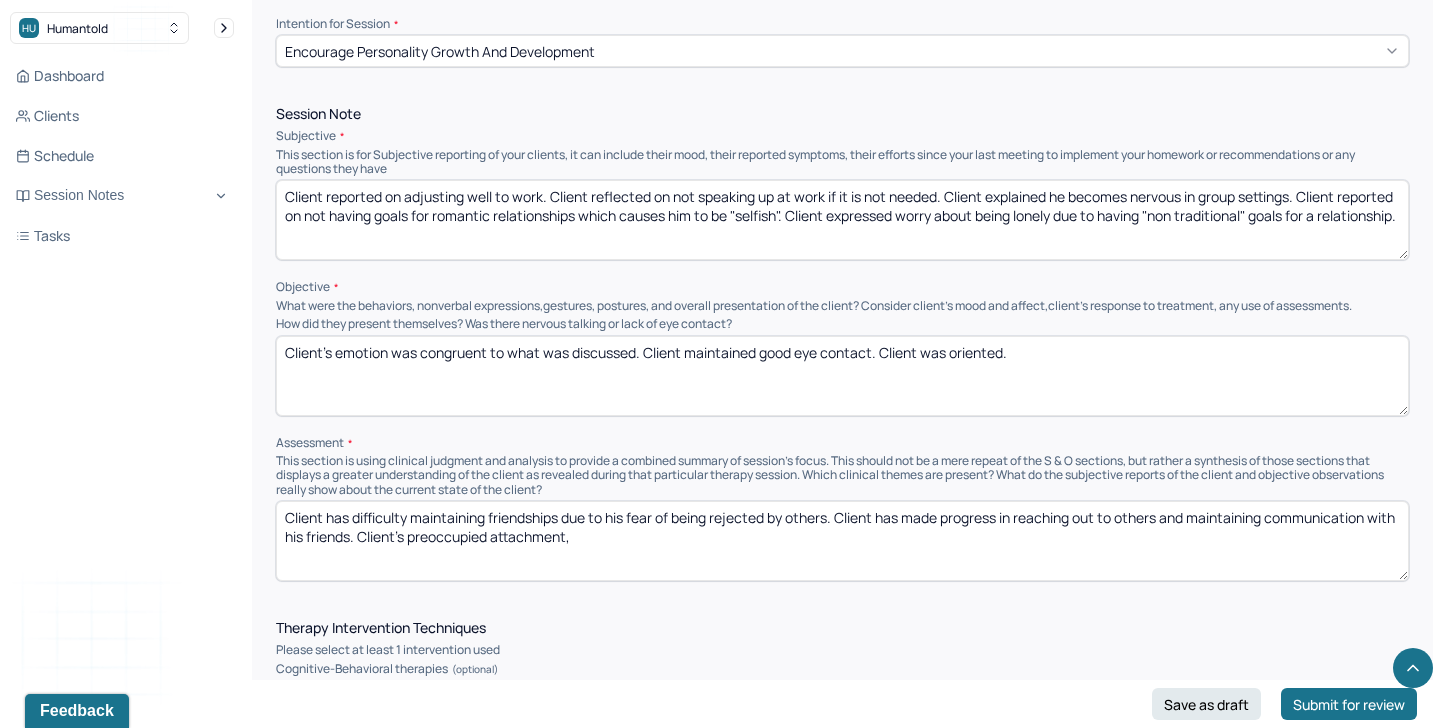scroll, scrollTop: 916, scrollLeft: 0, axis: vertical 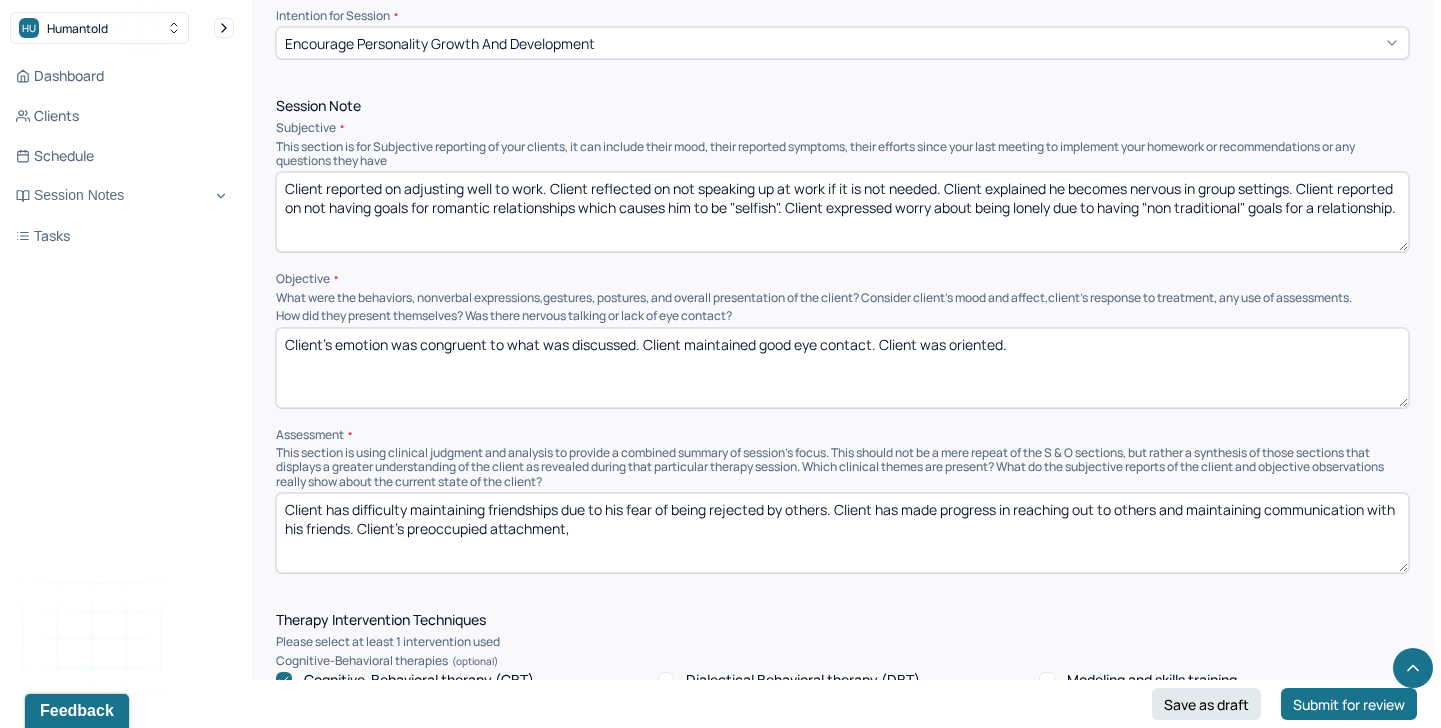 click on "Client has difficulty maintaining friendships due to his fear of being rejected by others. Client has made progress in reaching out to others and maintaining communication with his friends. Client's preoccupied attachment," at bounding box center (842, 533) 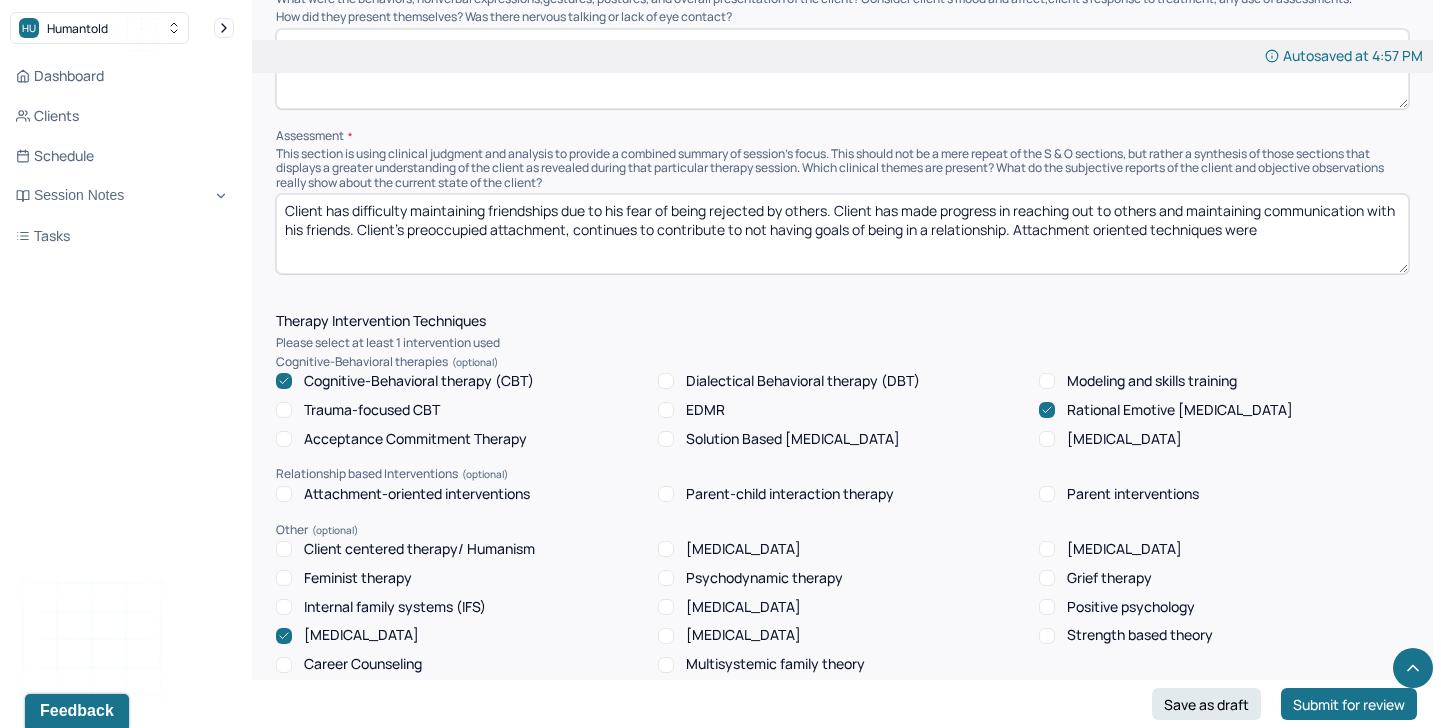 scroll, scrollTop: 1214, scrollLeft: 0, axis: vertical 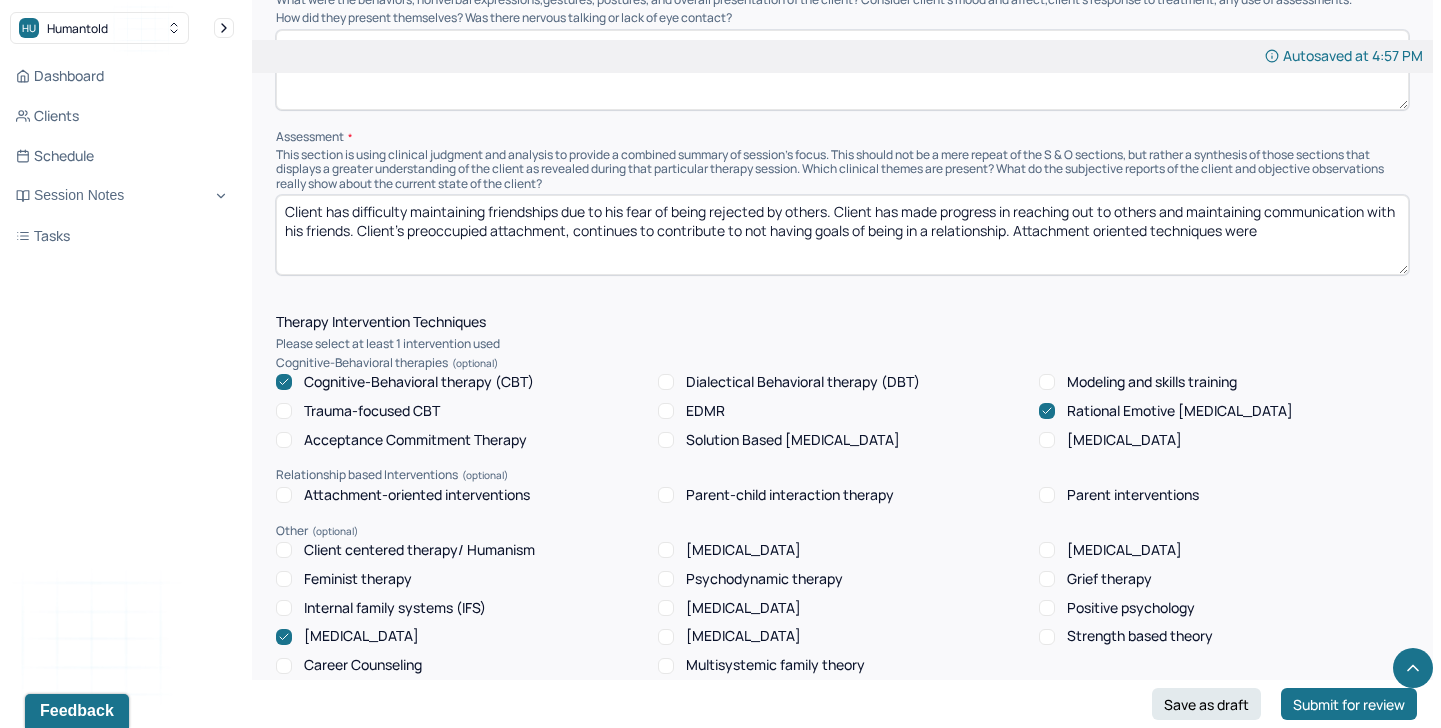 click on "Client has difficulty maintaining friendships due to his fear of being rejected by others. Client has made progress in reaching out to others and maintaining communication with his friends. Client's preoccupied attachment, continues to contribute to not having goals of being in a relationship. Attachment oriented techniques were" at bounding box center (842, 235) 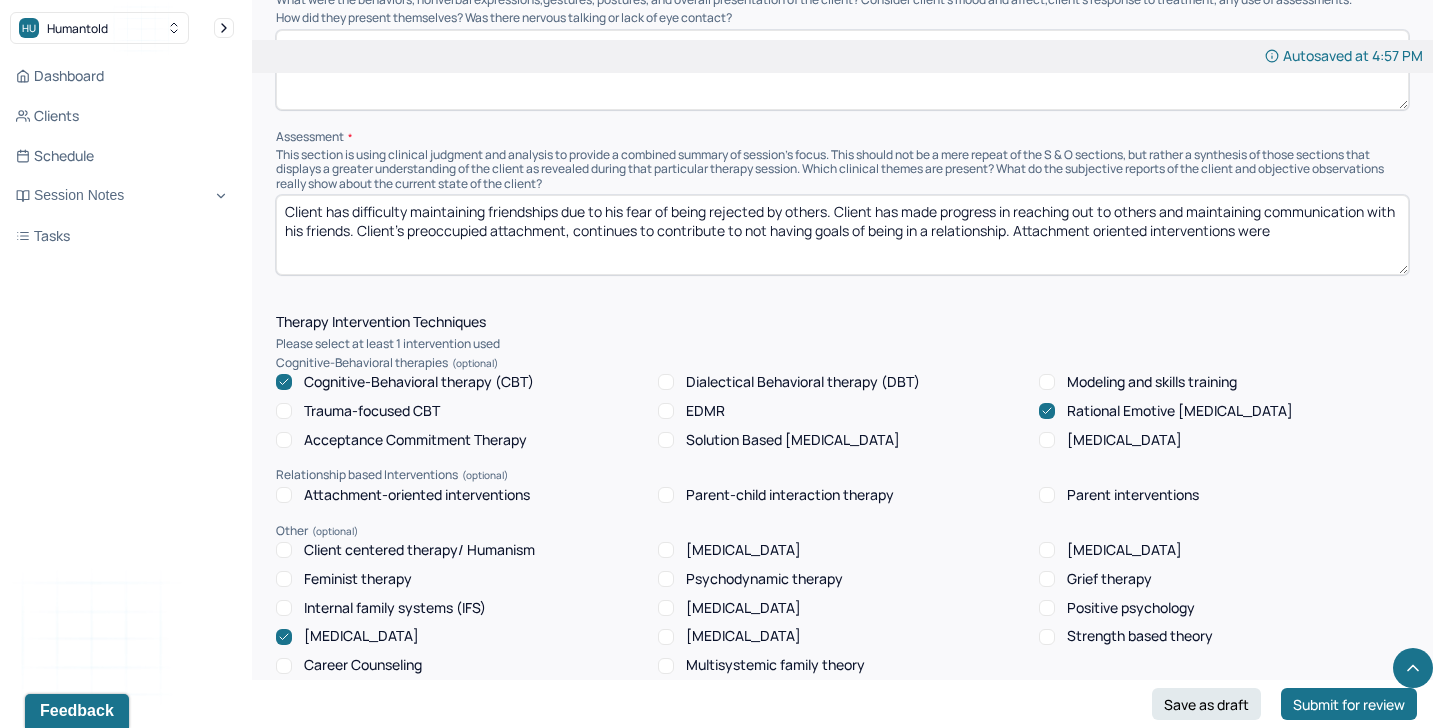 click on "Client has difficulty maintaining friendships due to his fear of being rejected by others. Client has made progress in reaching out to others and maintaining communication with his friends. Client's preoccupied attachment, continues to contribute to not having goals of being in a relationship. Attachment oriented techniques were" at bounding box center (842, 235) 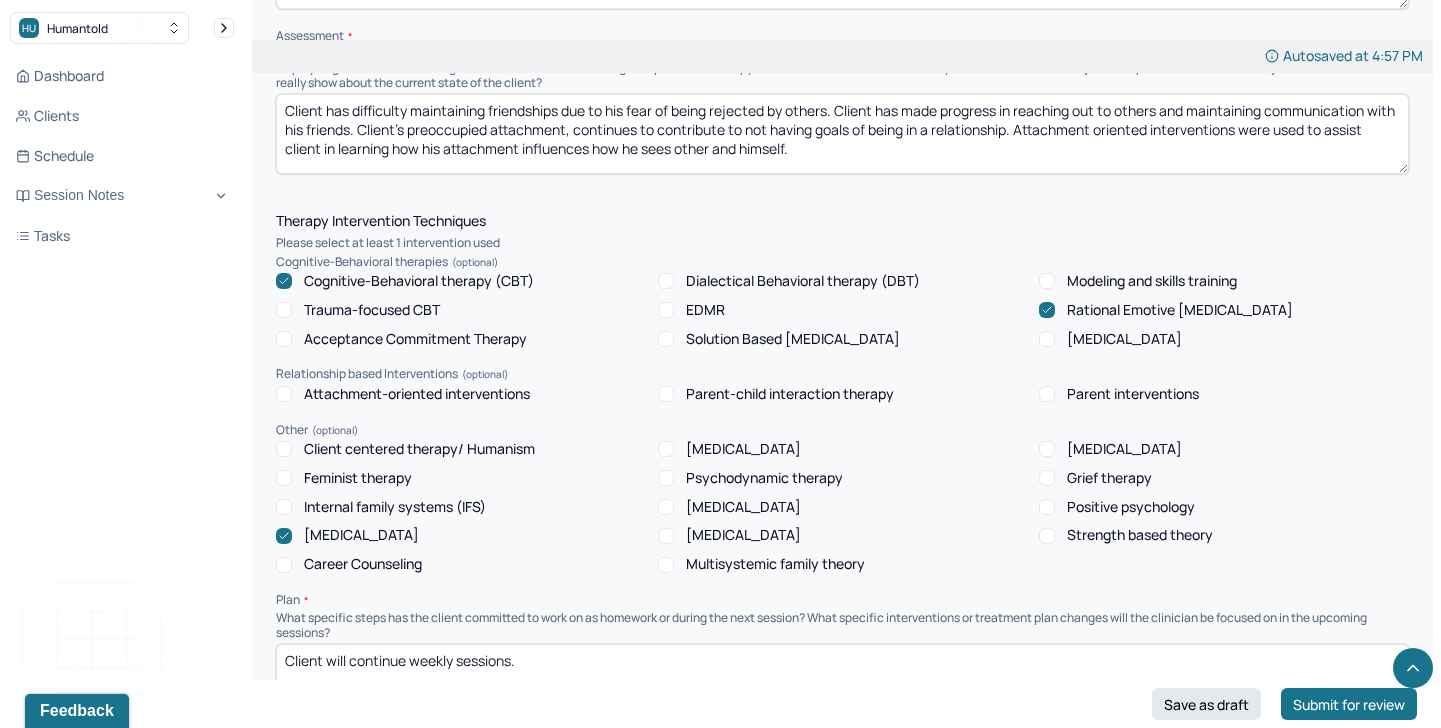 scroll, scrollTop: 1318, scrollLeft: 0, axis: vertical 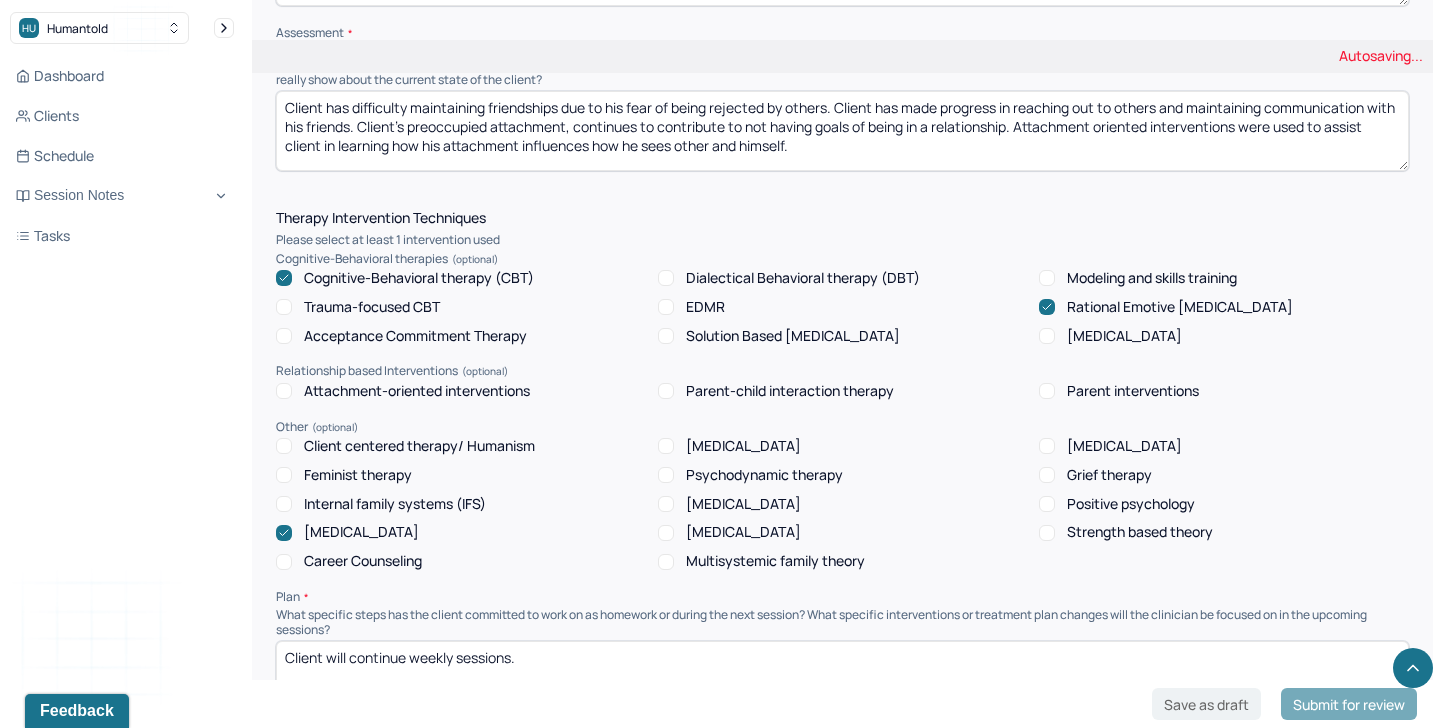 type on "Client has difficulty maintaining friendships due to his fear of being rejected by others. Client has made progress in reaching out to others and maintaining communication with his friends. Client's preoccupied attachment, continues to contribute to not having goals of being in a relationship. Attachment oriented interventions were used to assist client in learning how his attachment influences how he sees other and himself." 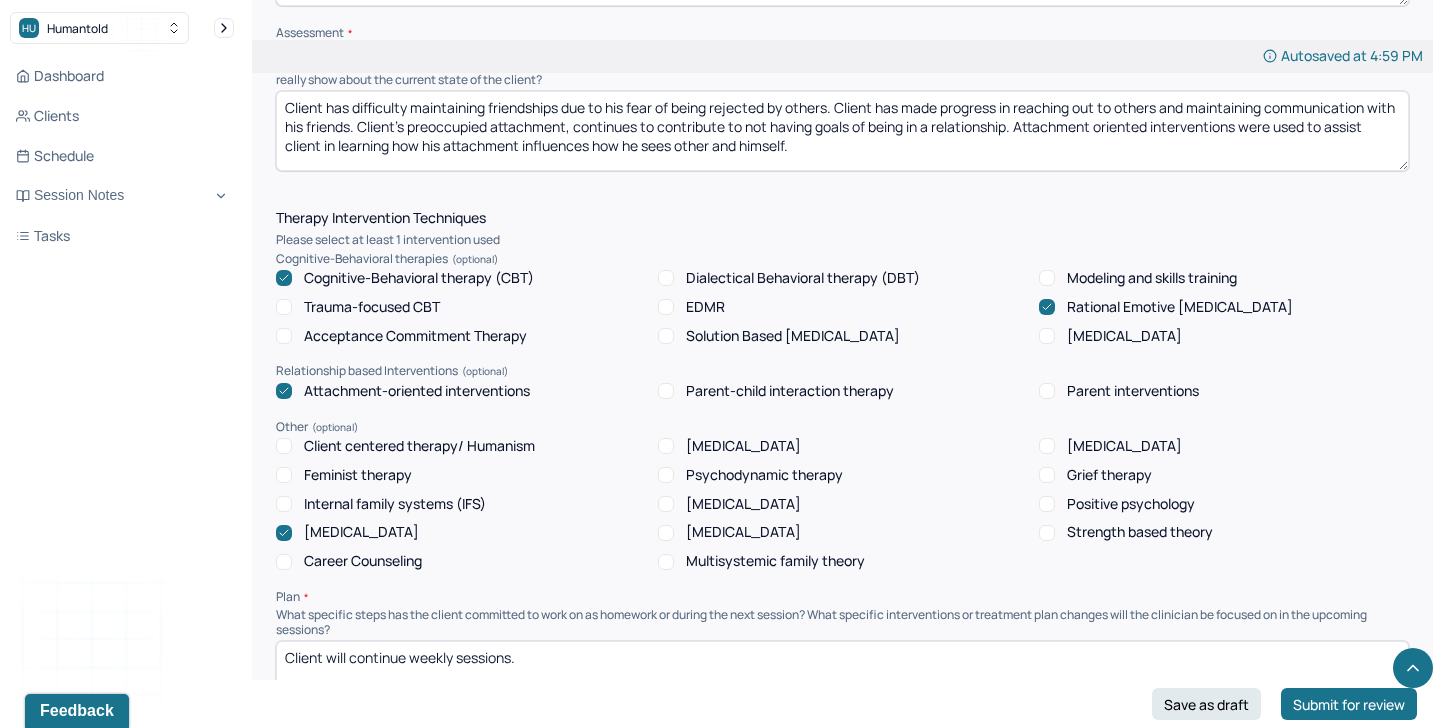 click on "Cognitive-Behavioral therapy (CBT) Dialectical Behavioral therapy (DBT) Modeling and skills training Trauma-focused CBT EDMR Rational Emotive [MEDICAL_DATA] Acceptance Commitment Therapy Solution Based [MEDICAL_DATA] [MEDICAL_DATA]" at bounding box center (842, 307) 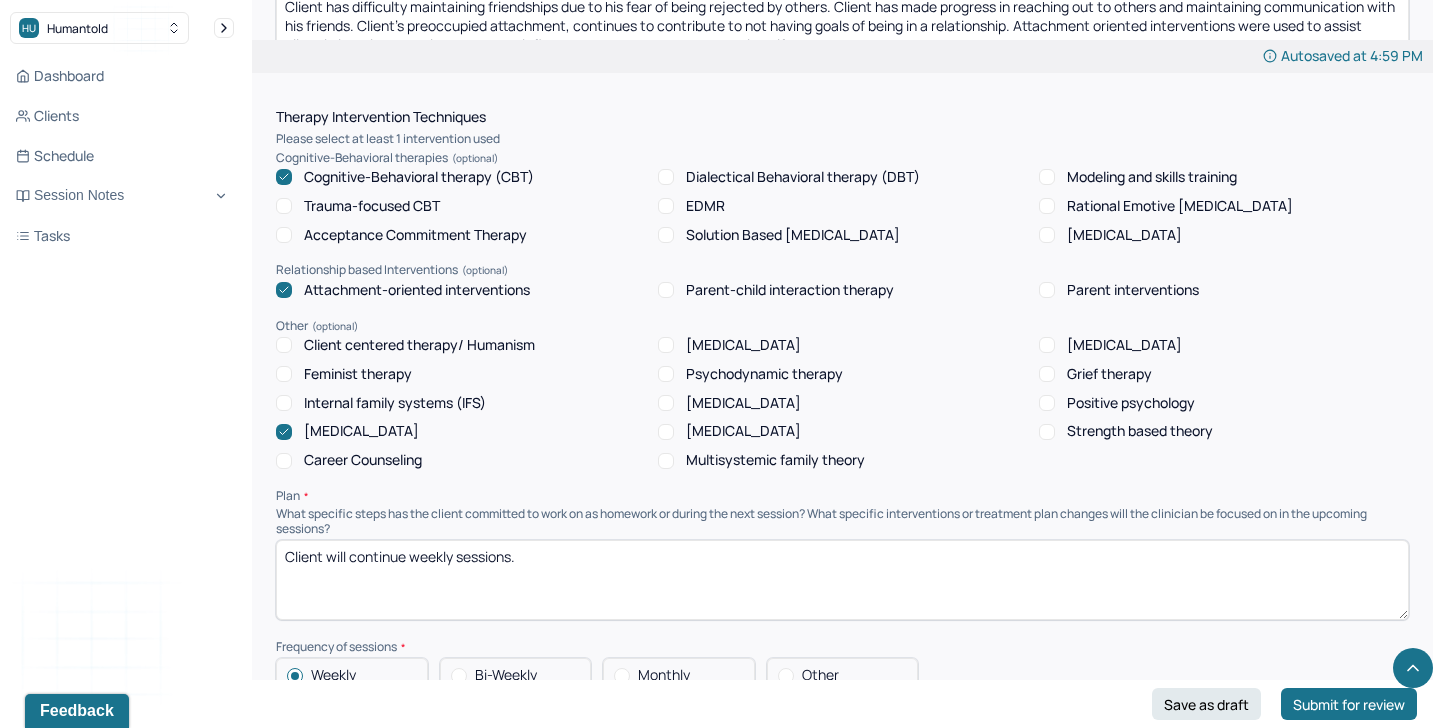 scroll, scrollTop: 1449, scrollLeft: 0, axis: vertical 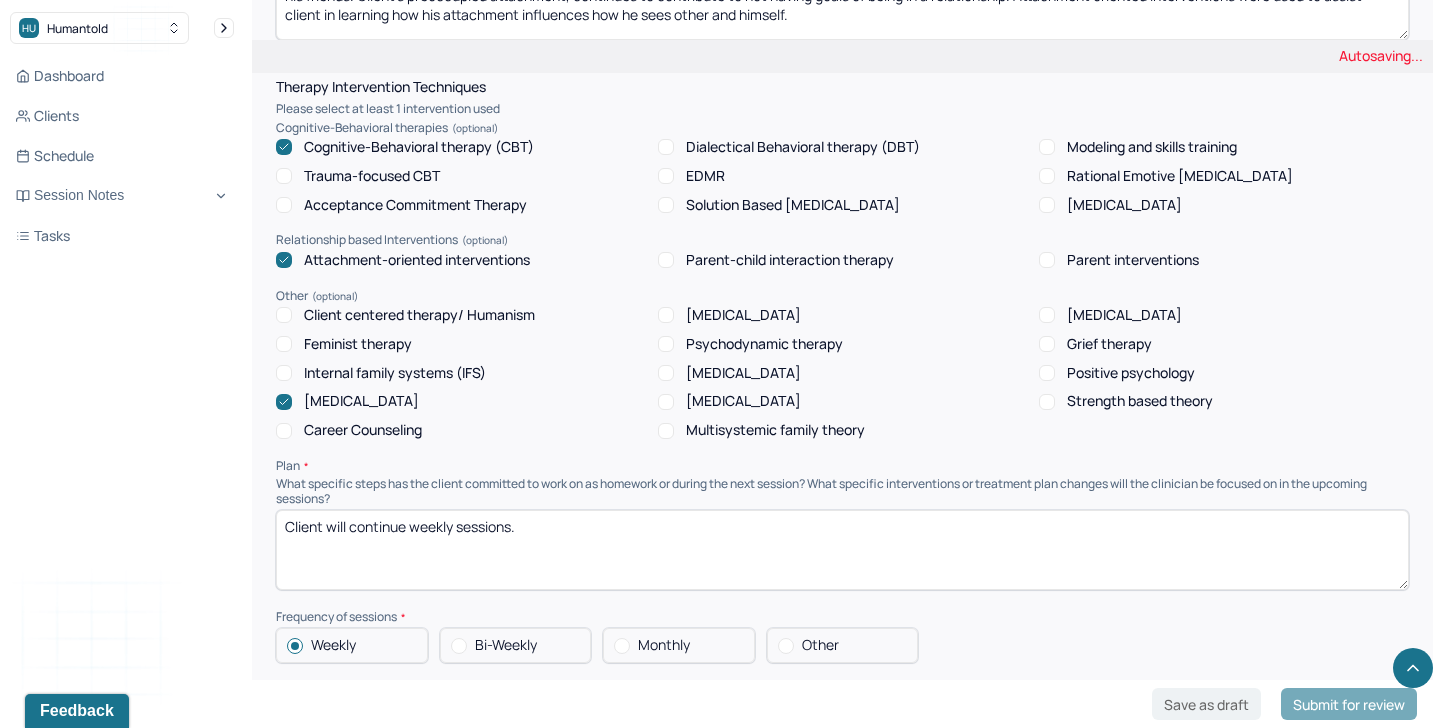 click on "Client will continue weekly sessions." at bounding box center [842, 550] 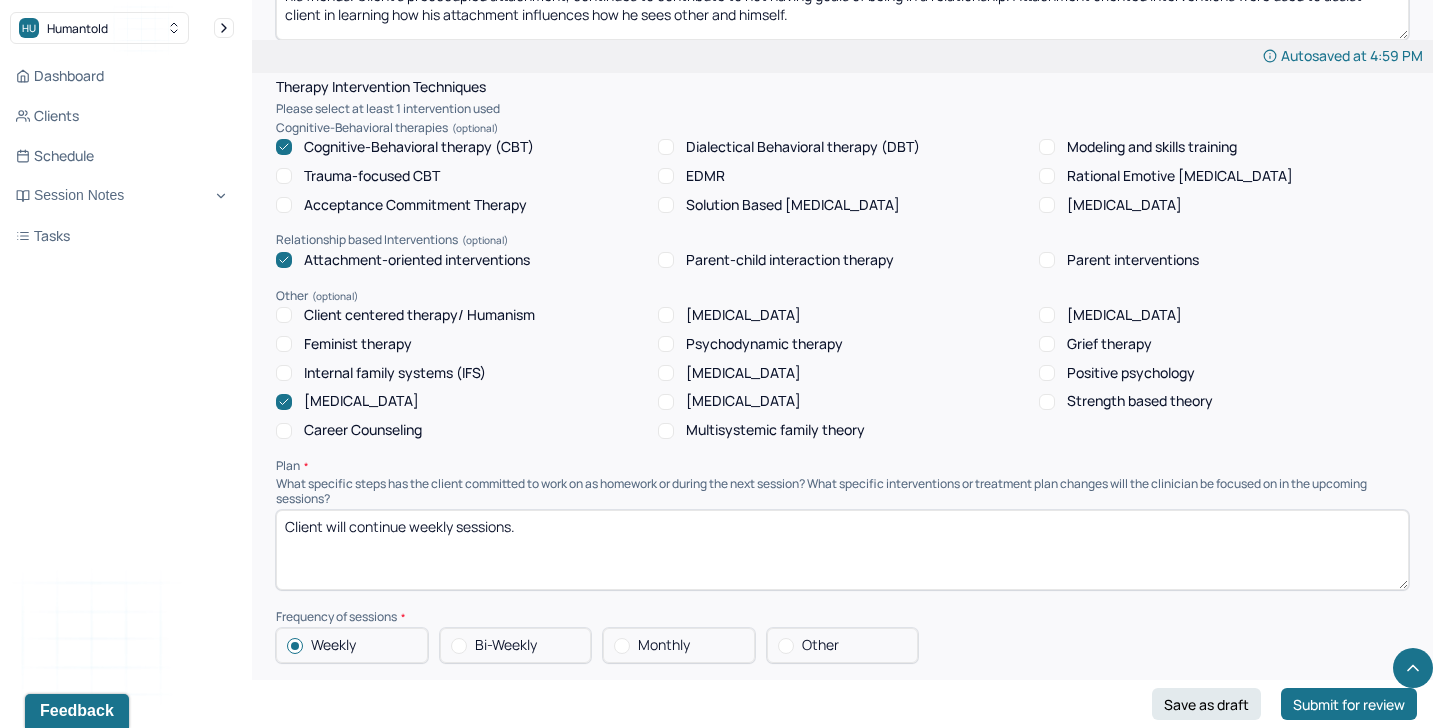 click on "Client will continue weekly sessions." at bounding box center [842, 550] 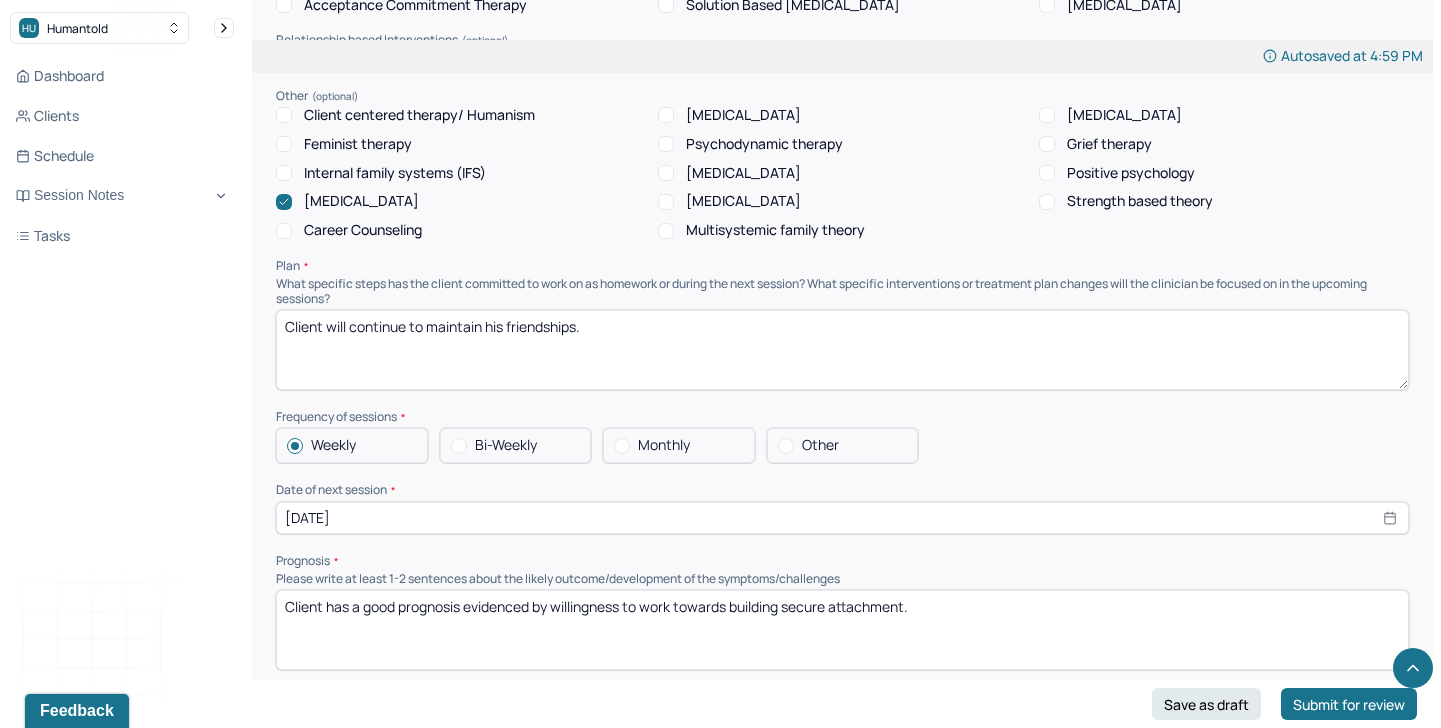 scroll, scrollTop: 1673, scrollLeft: 0, axis: vertical 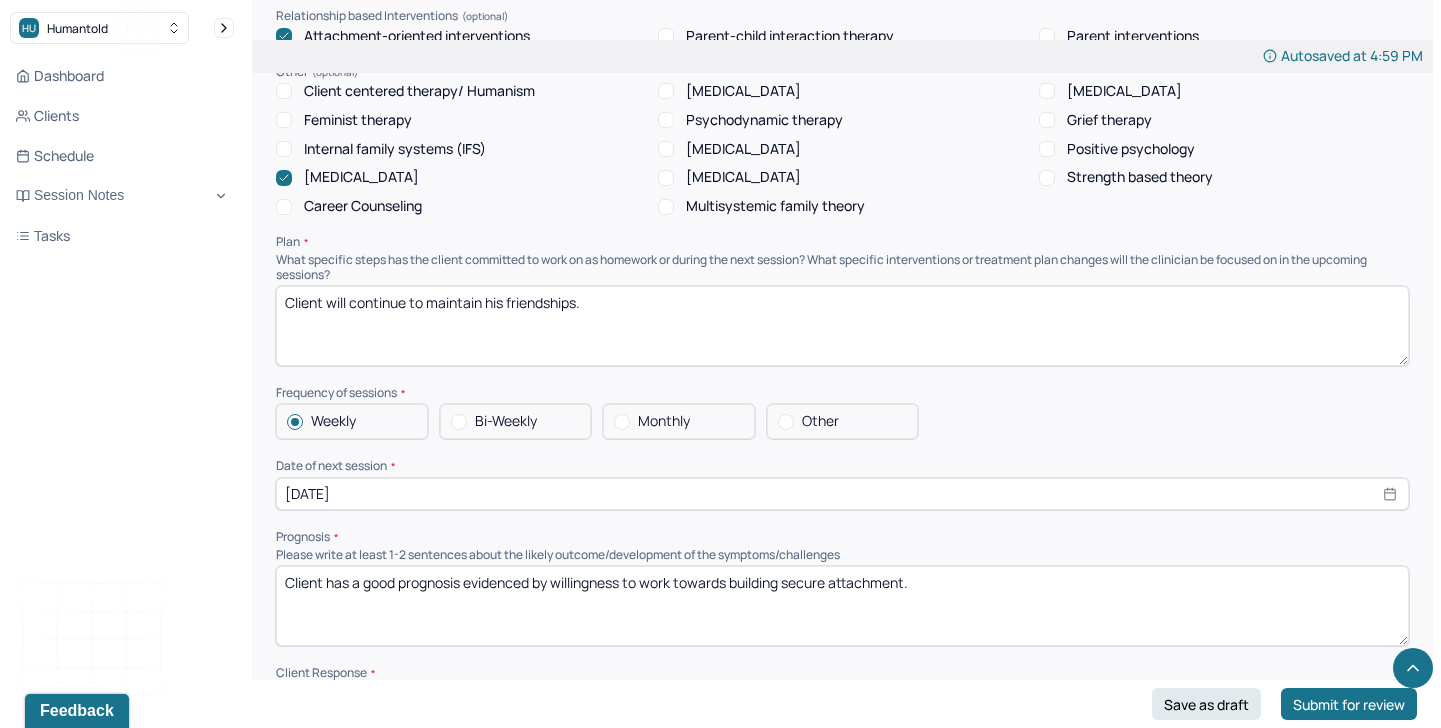 type on "Client will continue to maintain his friendships." 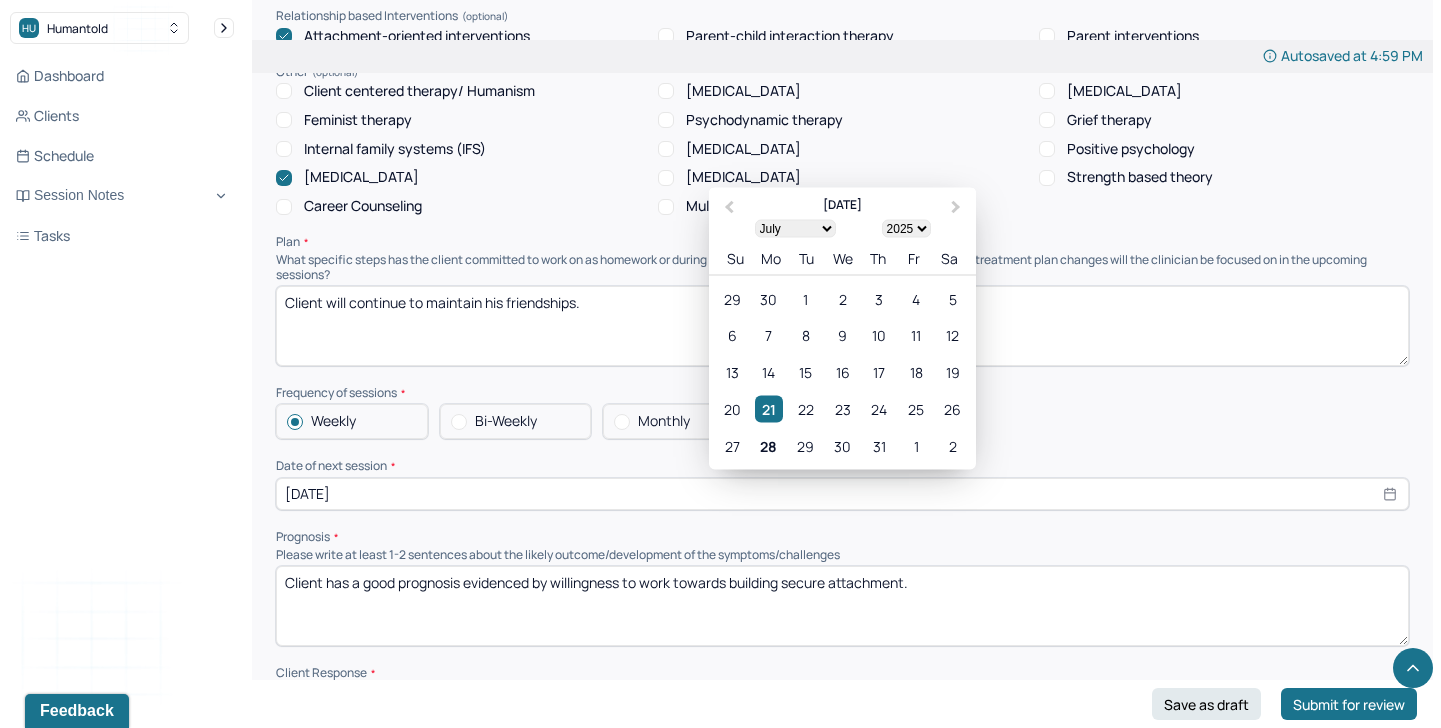 click on "[DATE]" at bounding box center [842, 494] 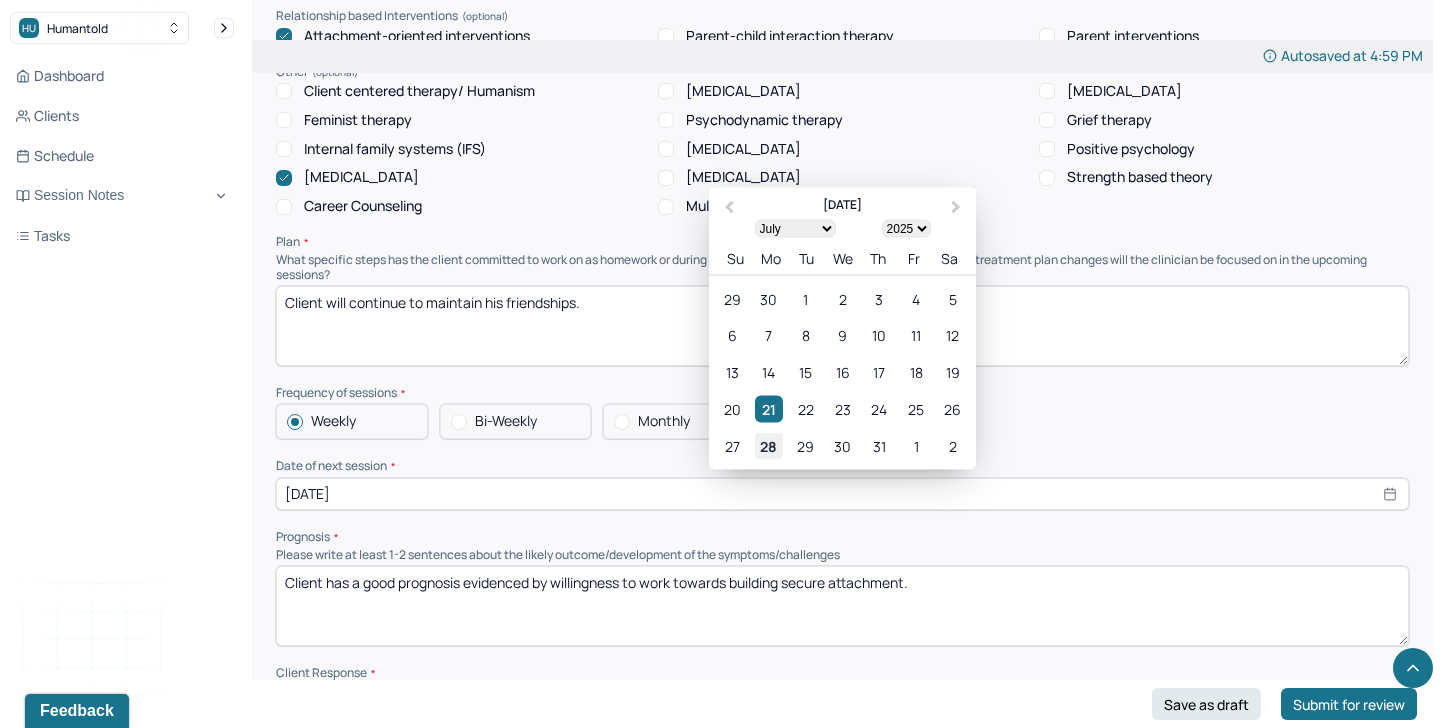 click on "28" at bounding box center [768, 445] 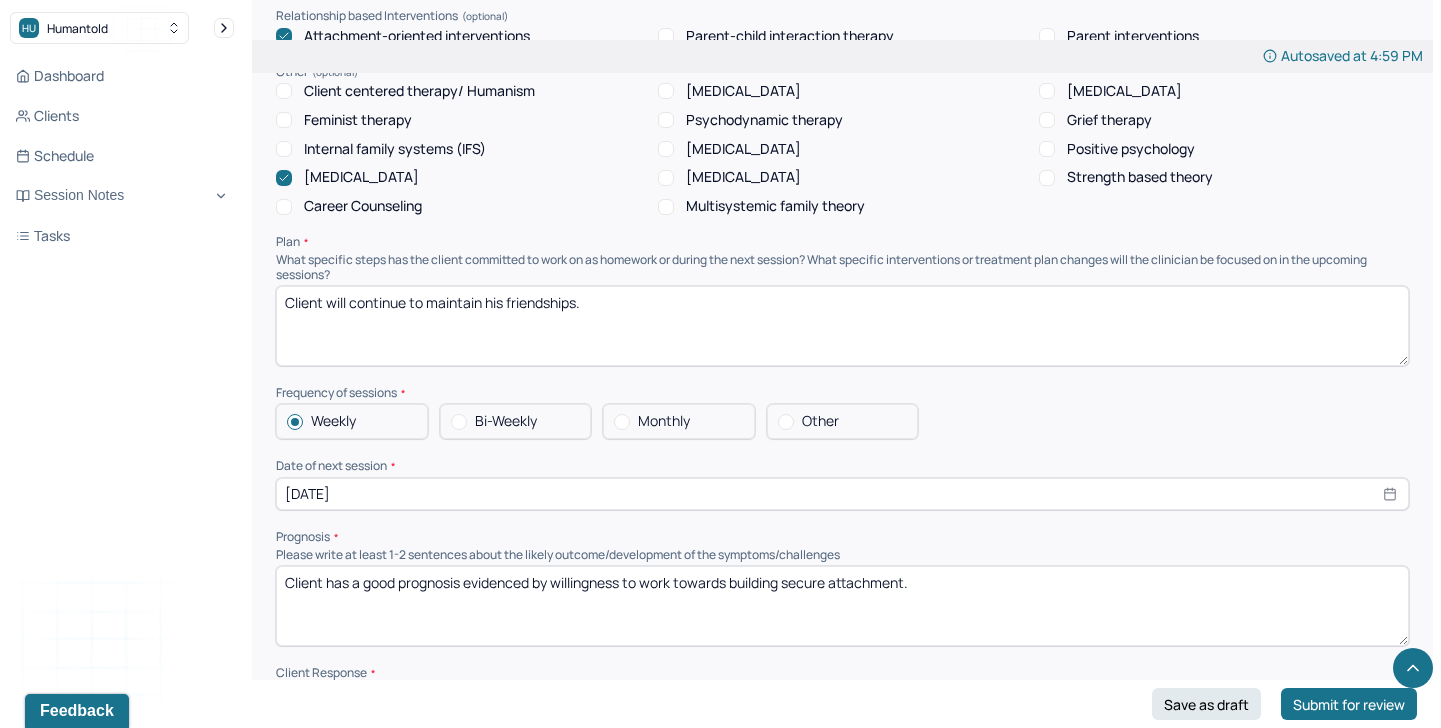 click on "Client has a good prognosis evidenced by willingness to work towards building secure attachment." at bounding box center [842, 606] 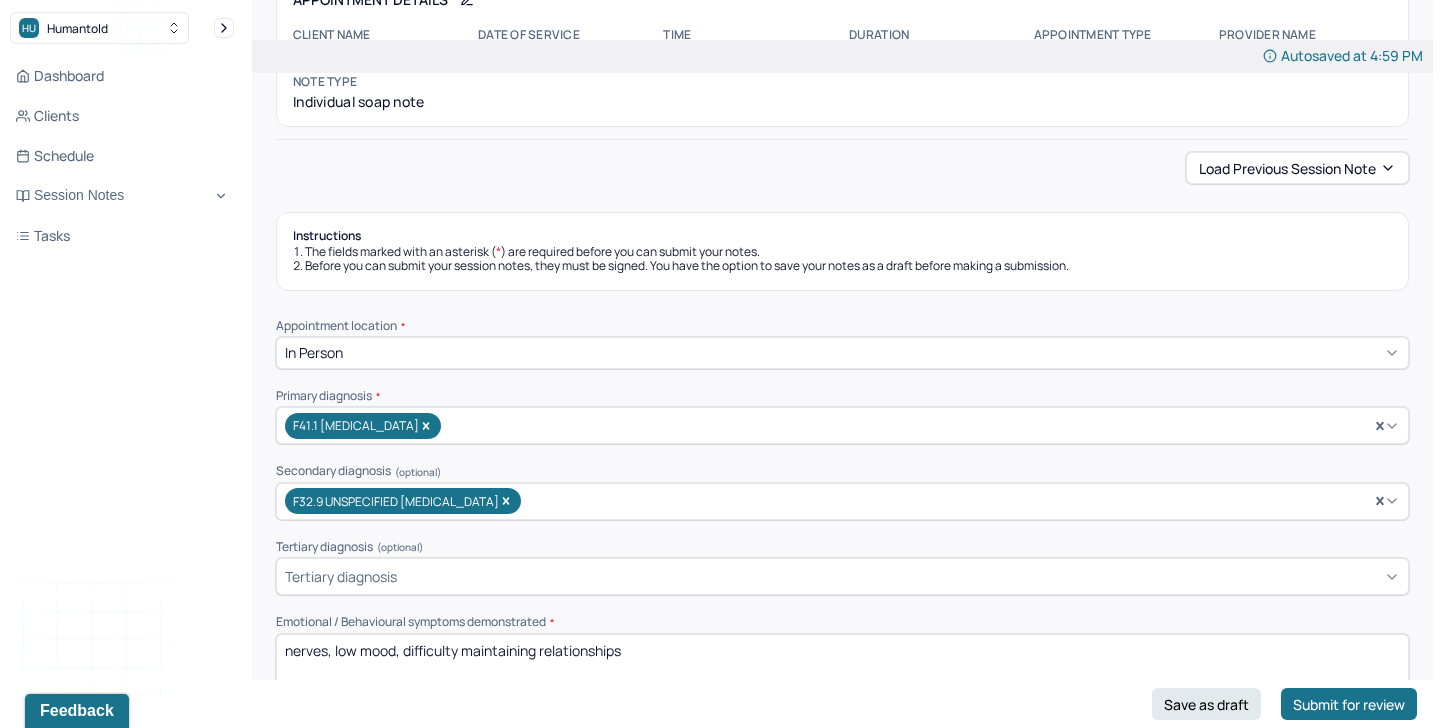 scroll, scrollTop: 0, scrollLeft: 0, axis: both 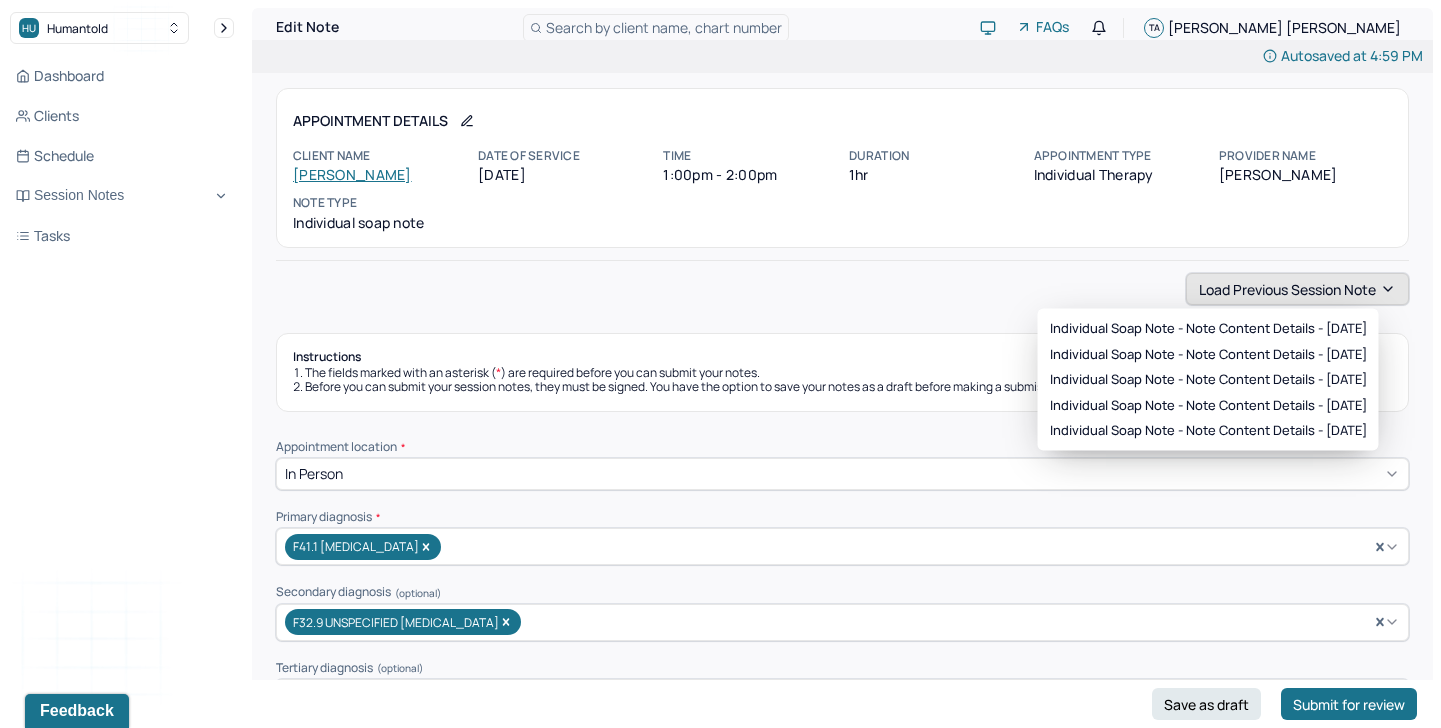 click on "Load previous session note" at bounding box center [1297, 289] 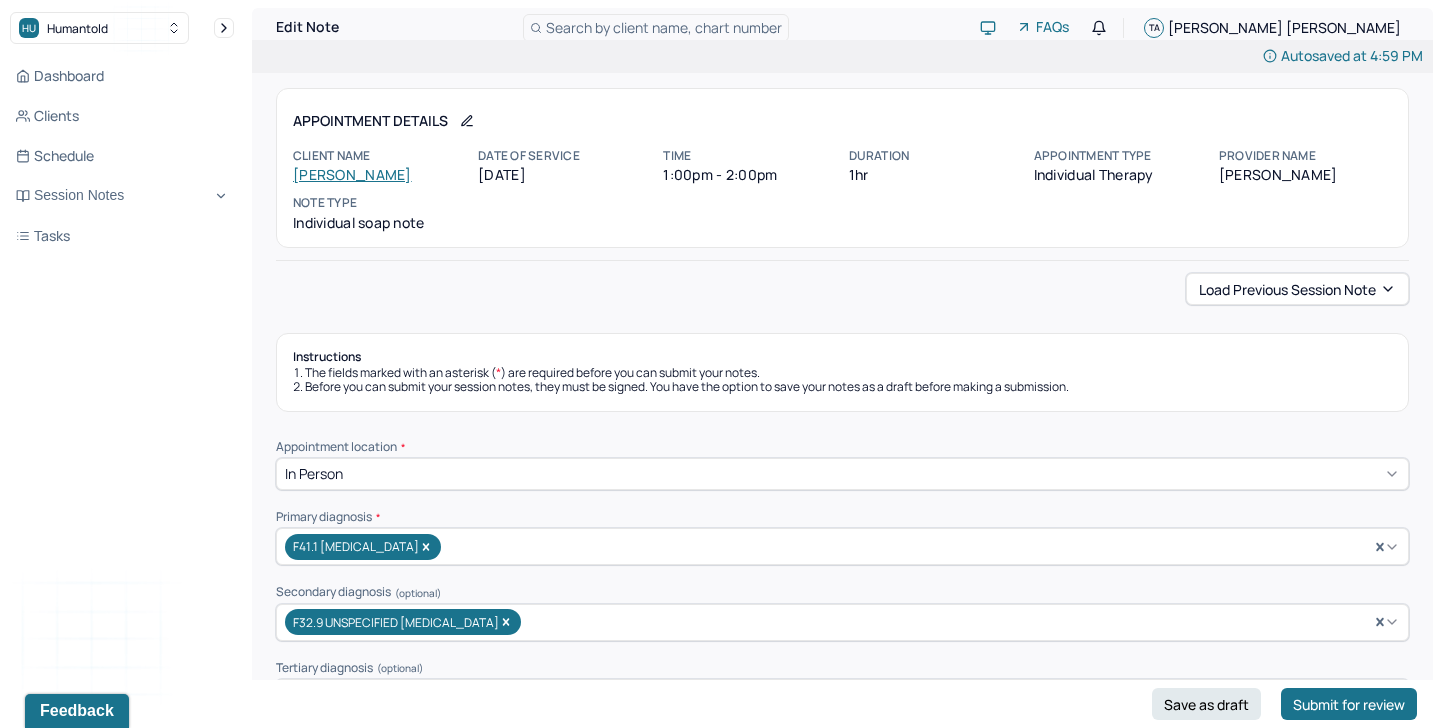 click on "Primary diagnosis *" at bounding box center (842, 517) 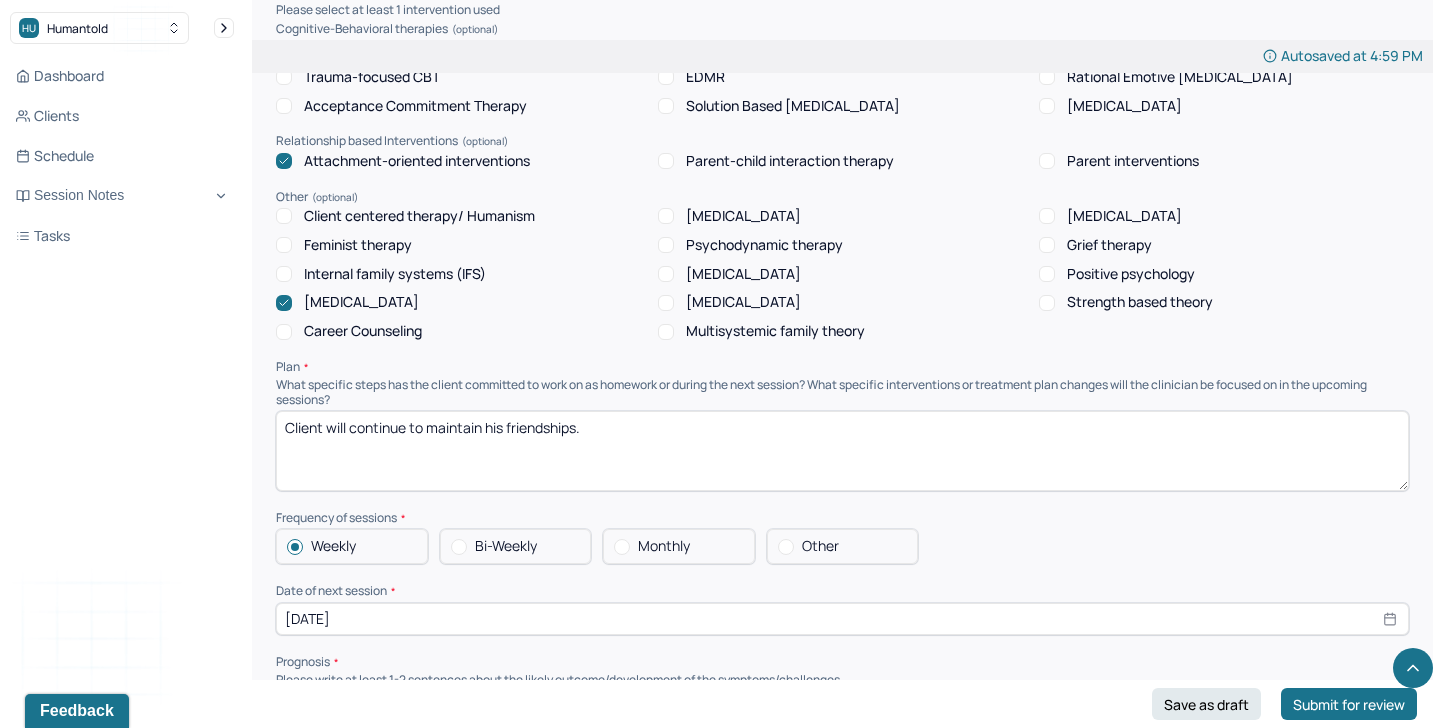 scroll, scrollTop: 1630, scrollLeft: 0, axis: vertical 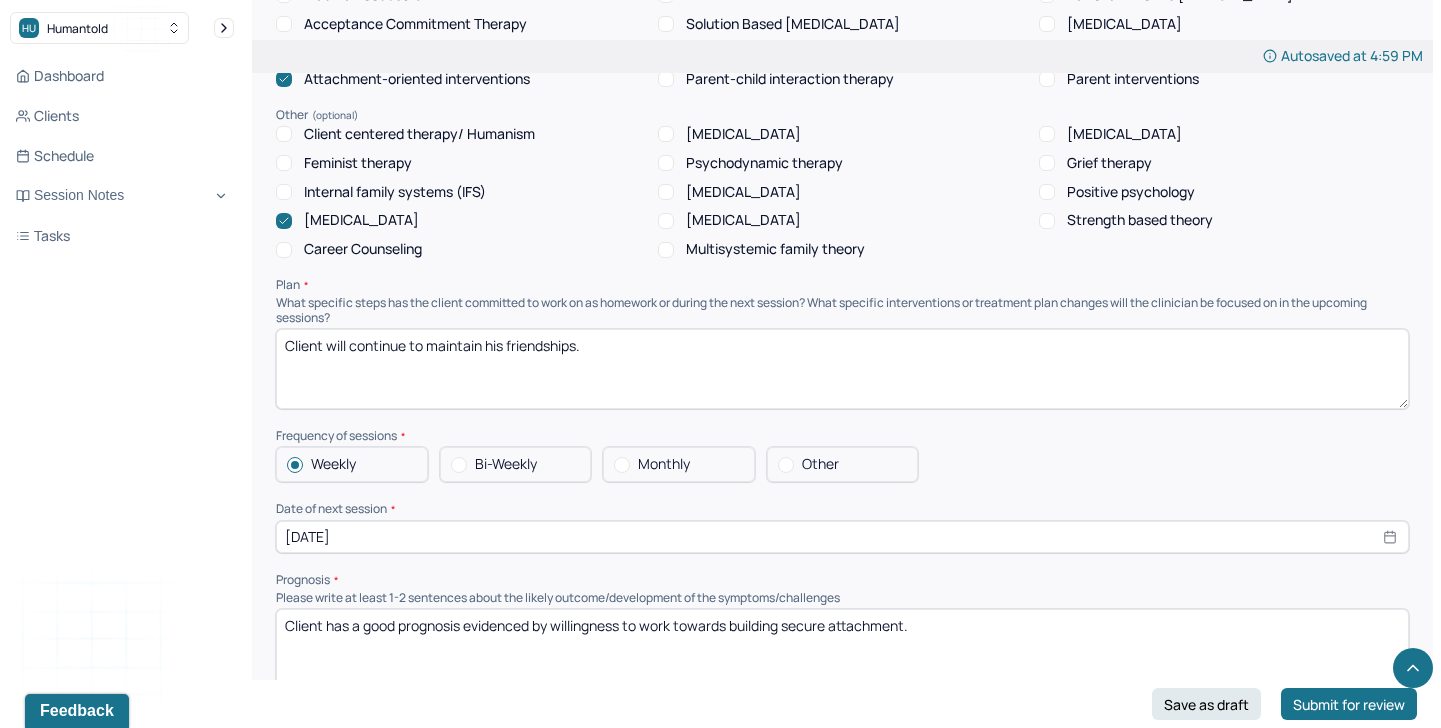 click on "Client has a good prognosis evidenced by willingness to work towards building secure attachment." at bounding box center (842, 649) 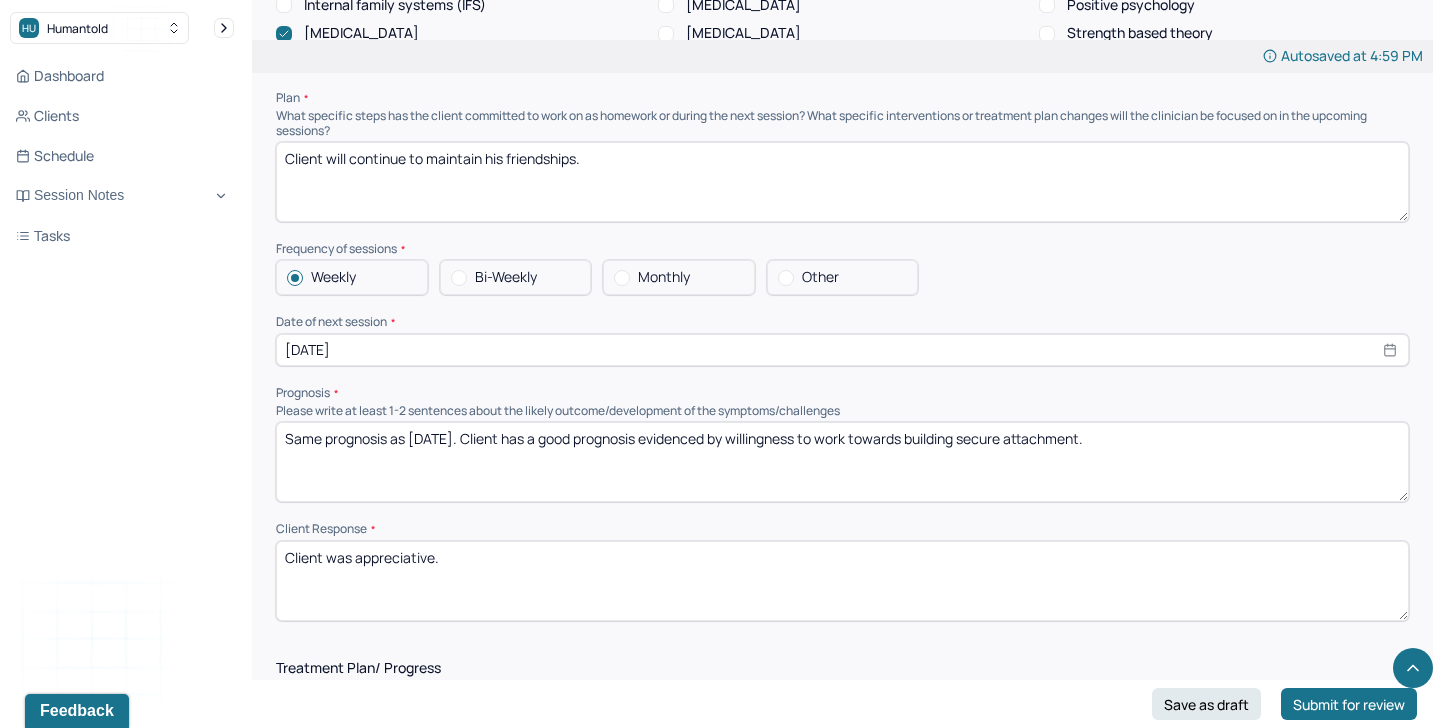 scroll, scrollTop: 2057, scrollLeft: 0, axis: vertical 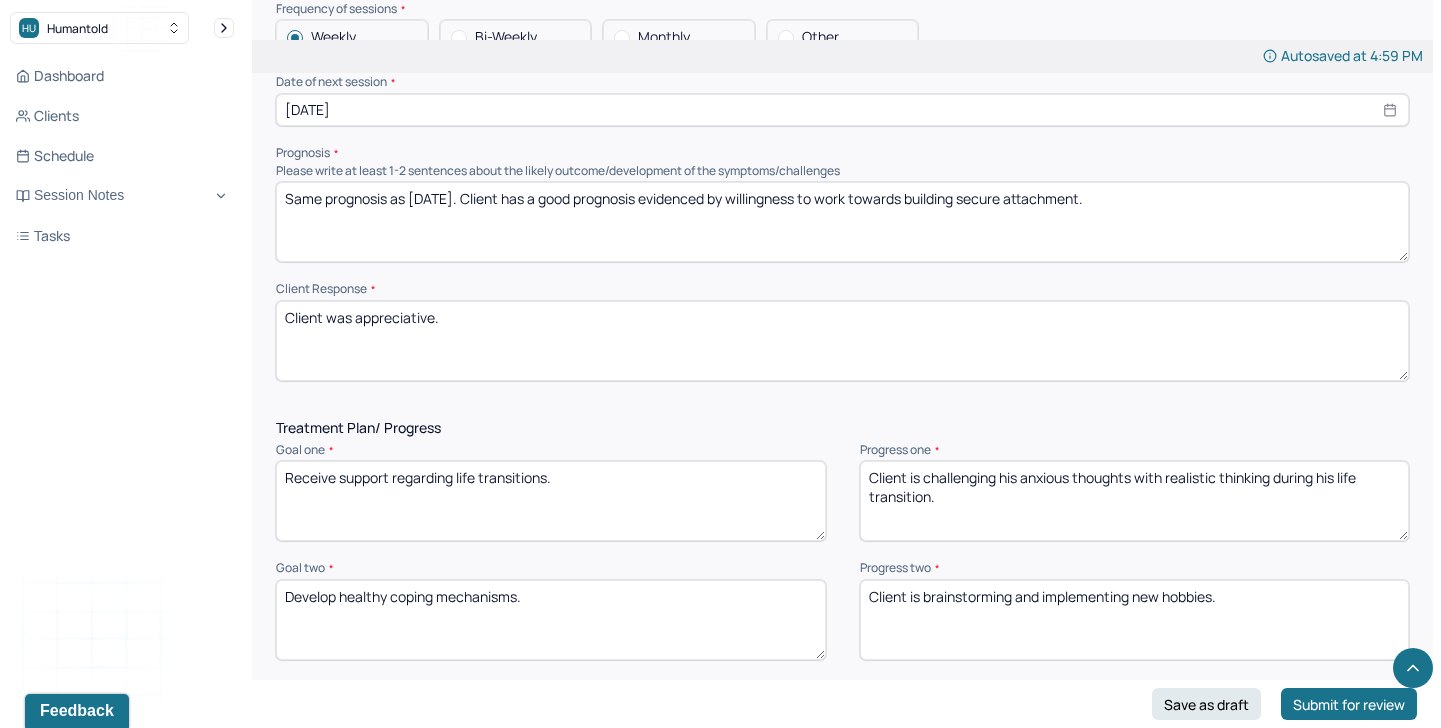 type on "Same prognosis as [DATE]. Client has a good prognosis evidenced by willingness to work towards building secure attachment." 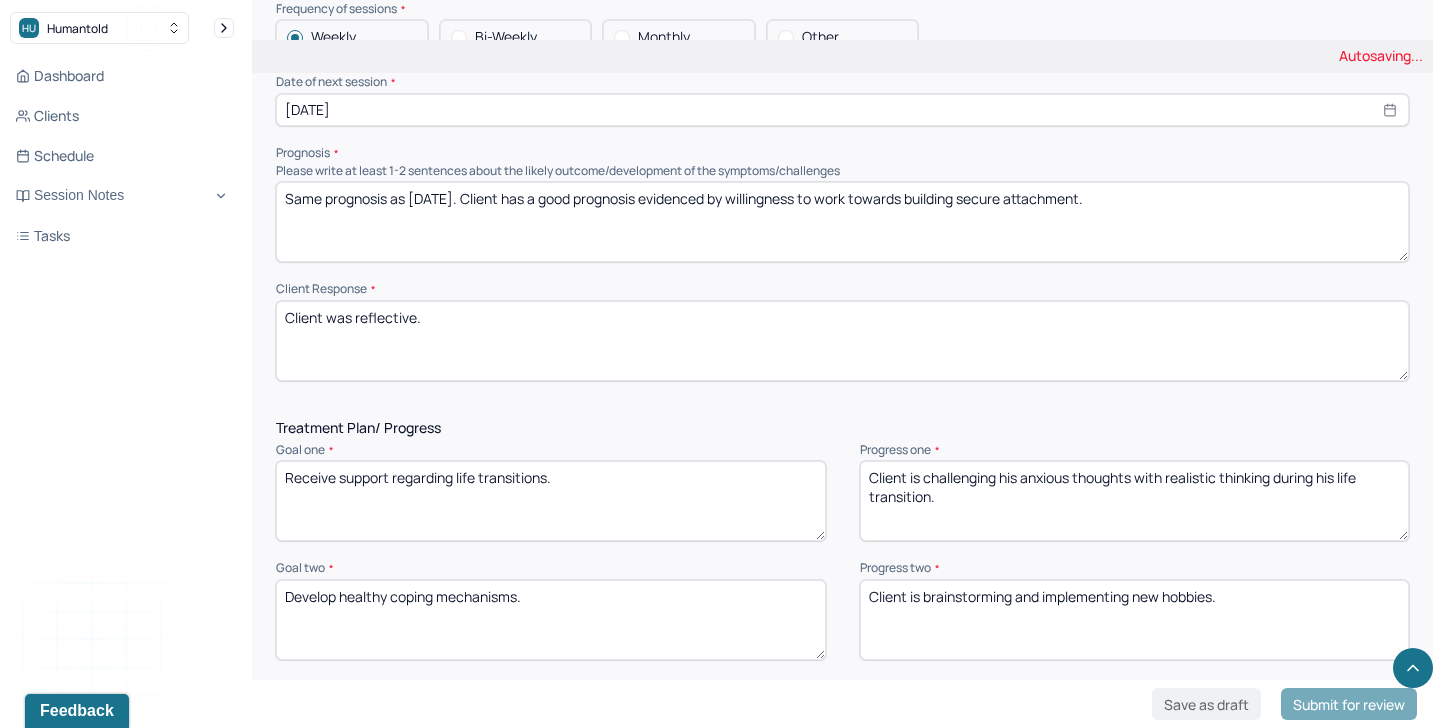 type on "Client was reflective." 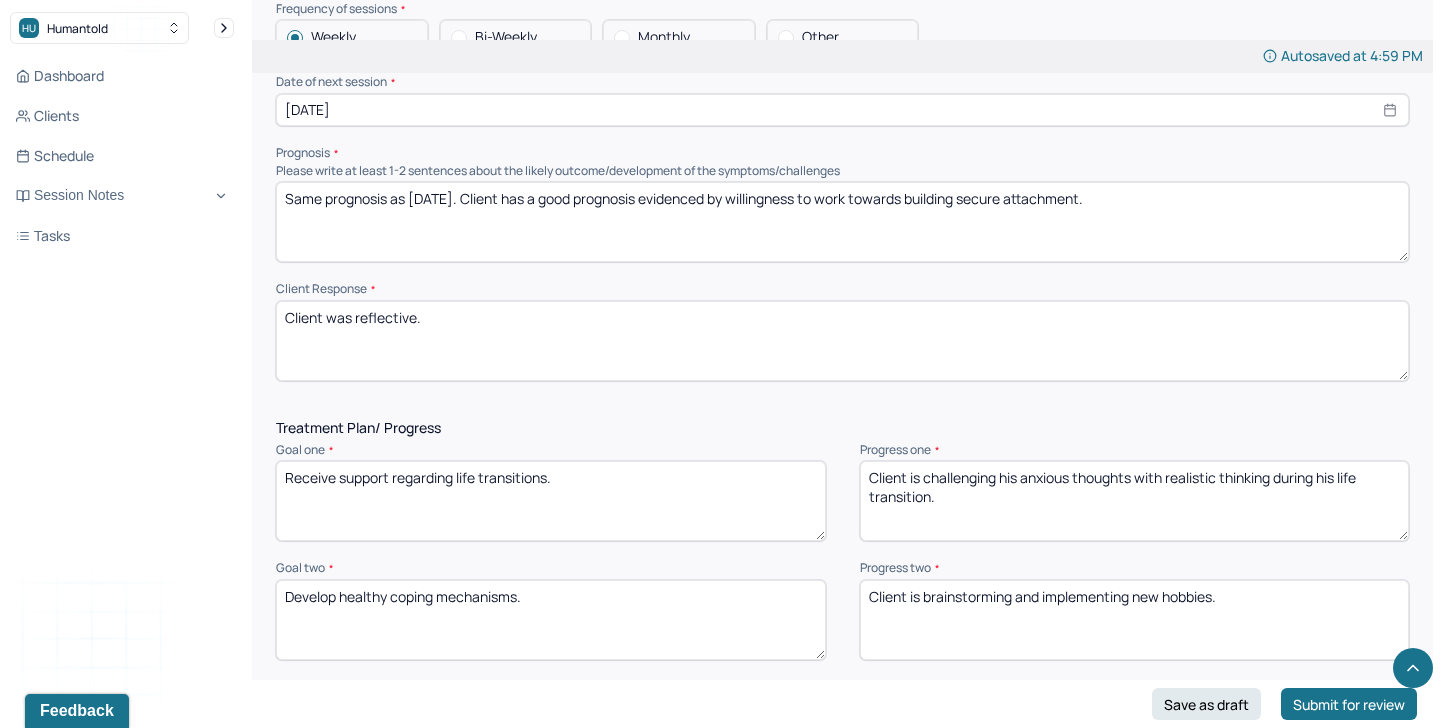 click on "Client is challenging his anxious thoughts with realistic thinking during his life transition." at bounding box center [1135, 501] 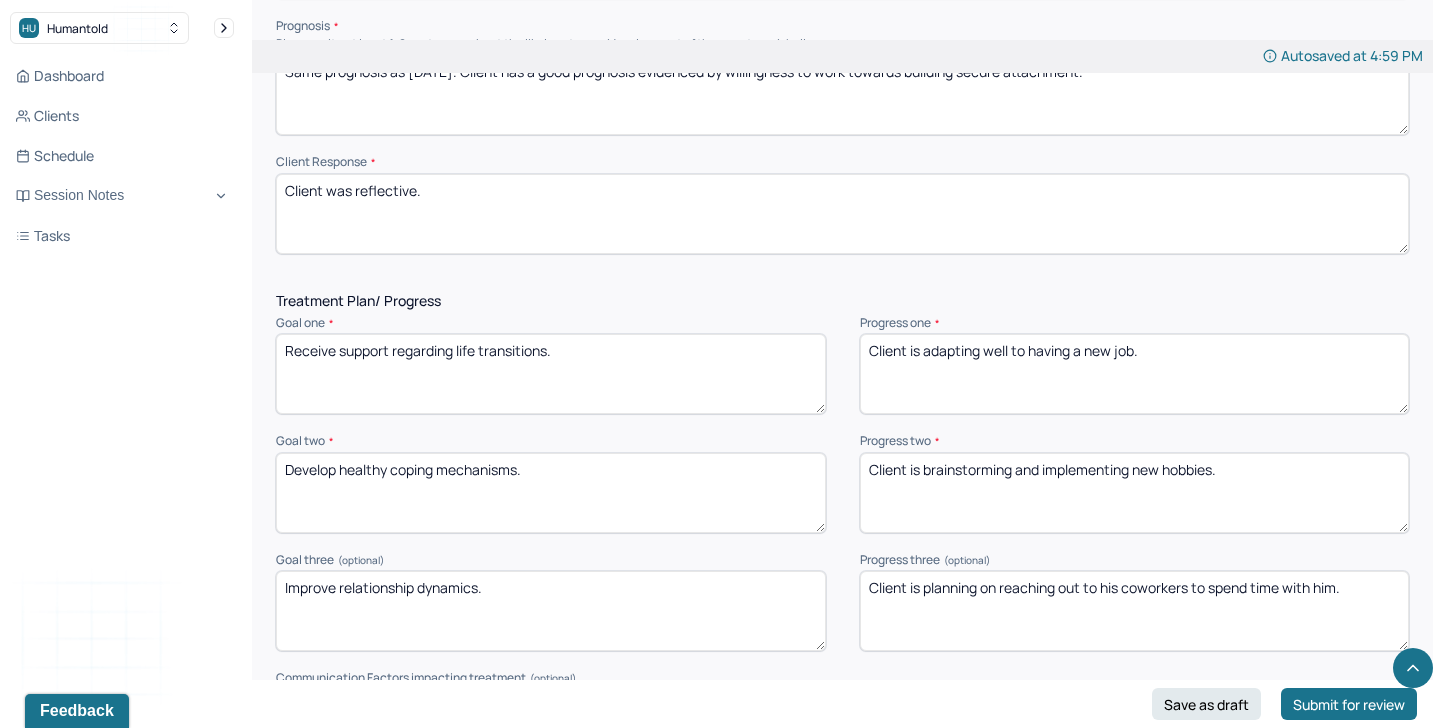 scroll, scrollTop: 2229, scrollLeft: 0, axis: vertical 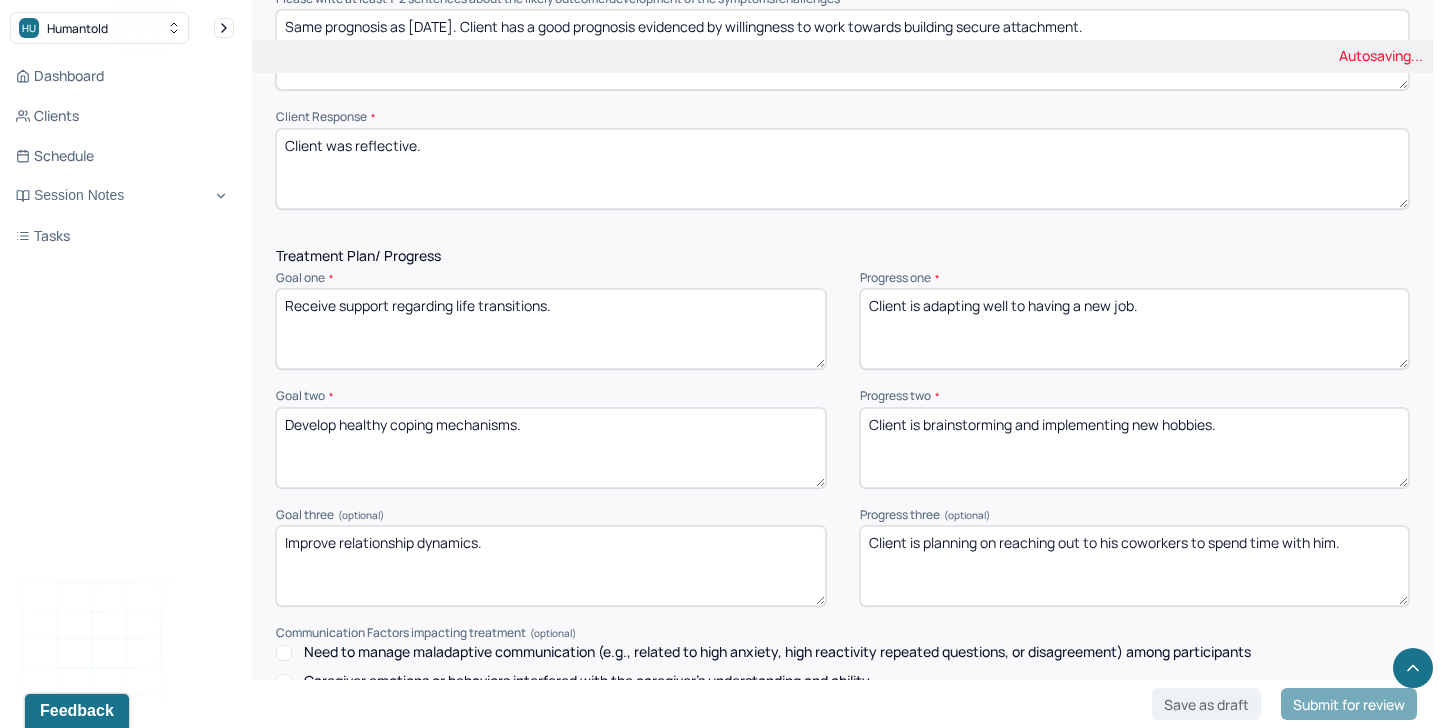 type on "Client is adapting well to having a new job." 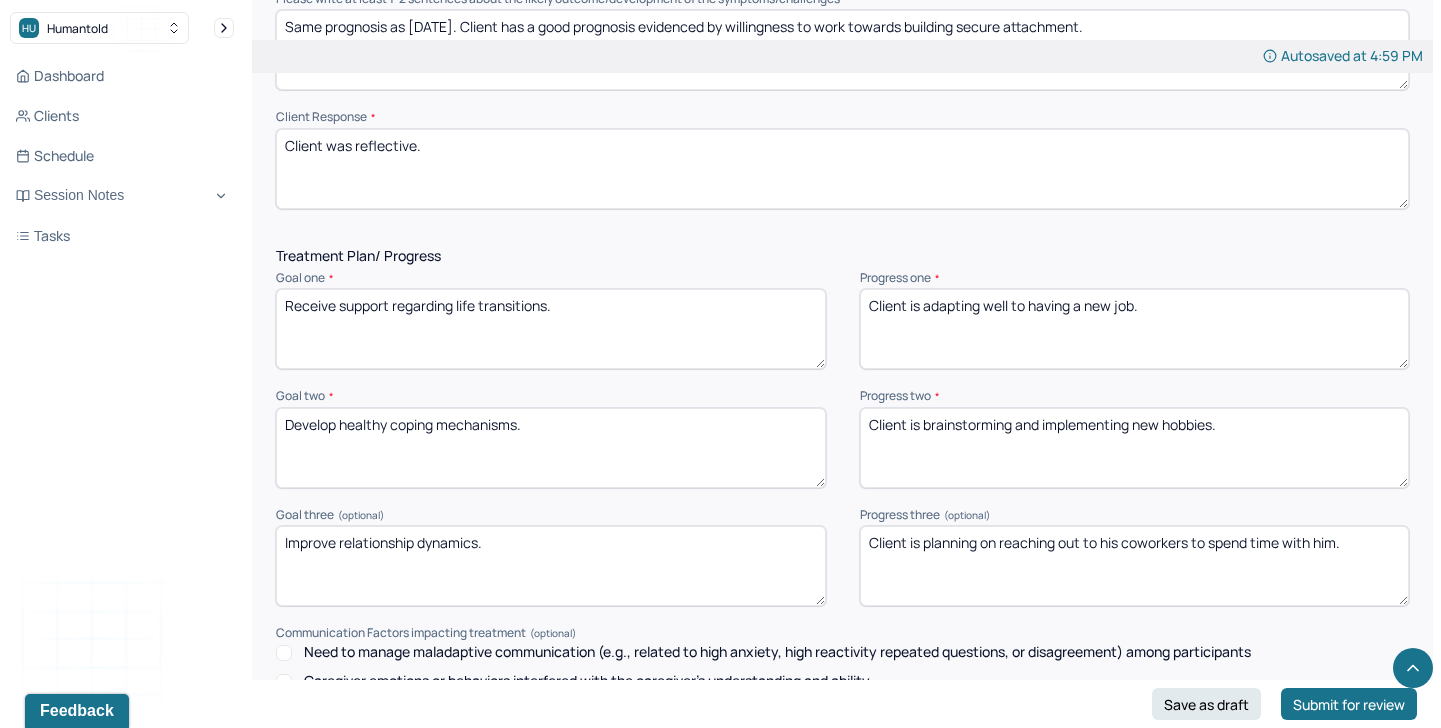 click on "Client is brainstorming and implementing new hobbies." at bounding box center [1135, 448] 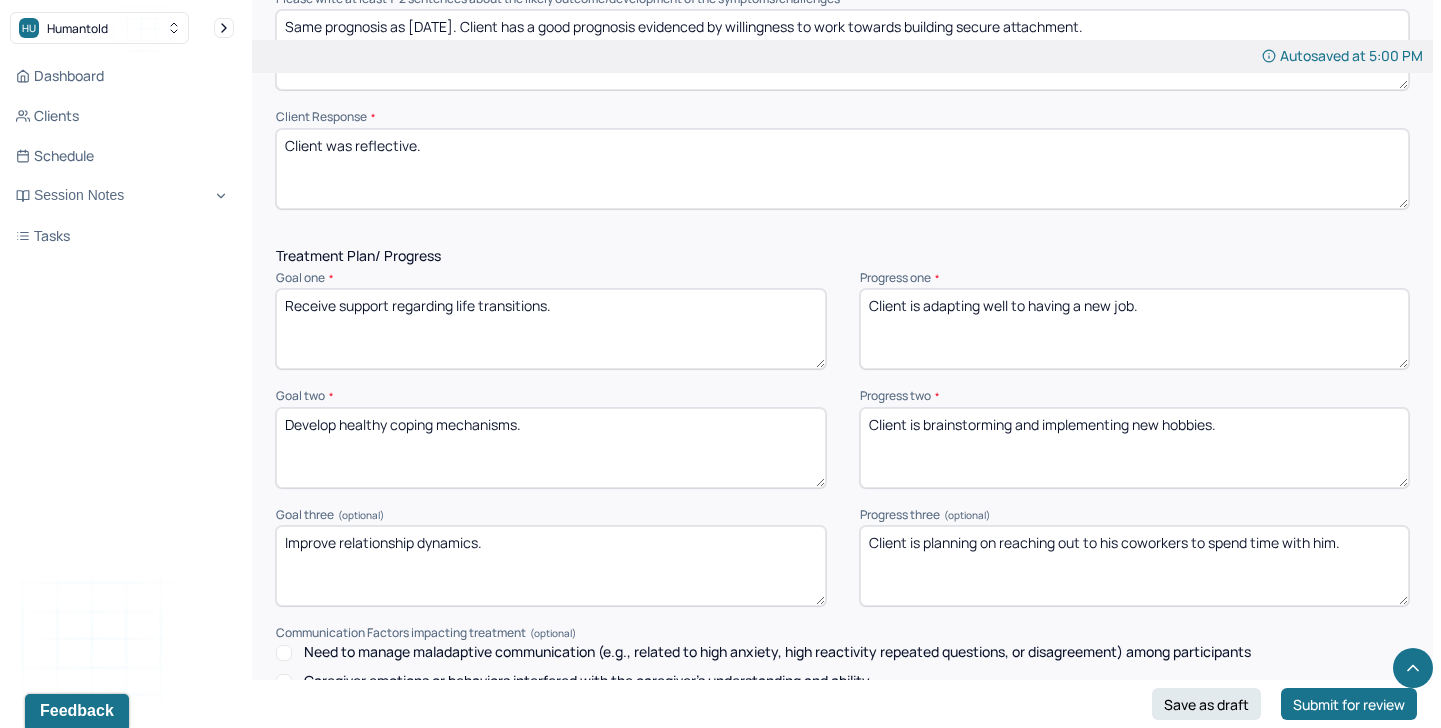 click on "Client is brainstorming and implementing new hobbies." at bounding box center [1135, 448] 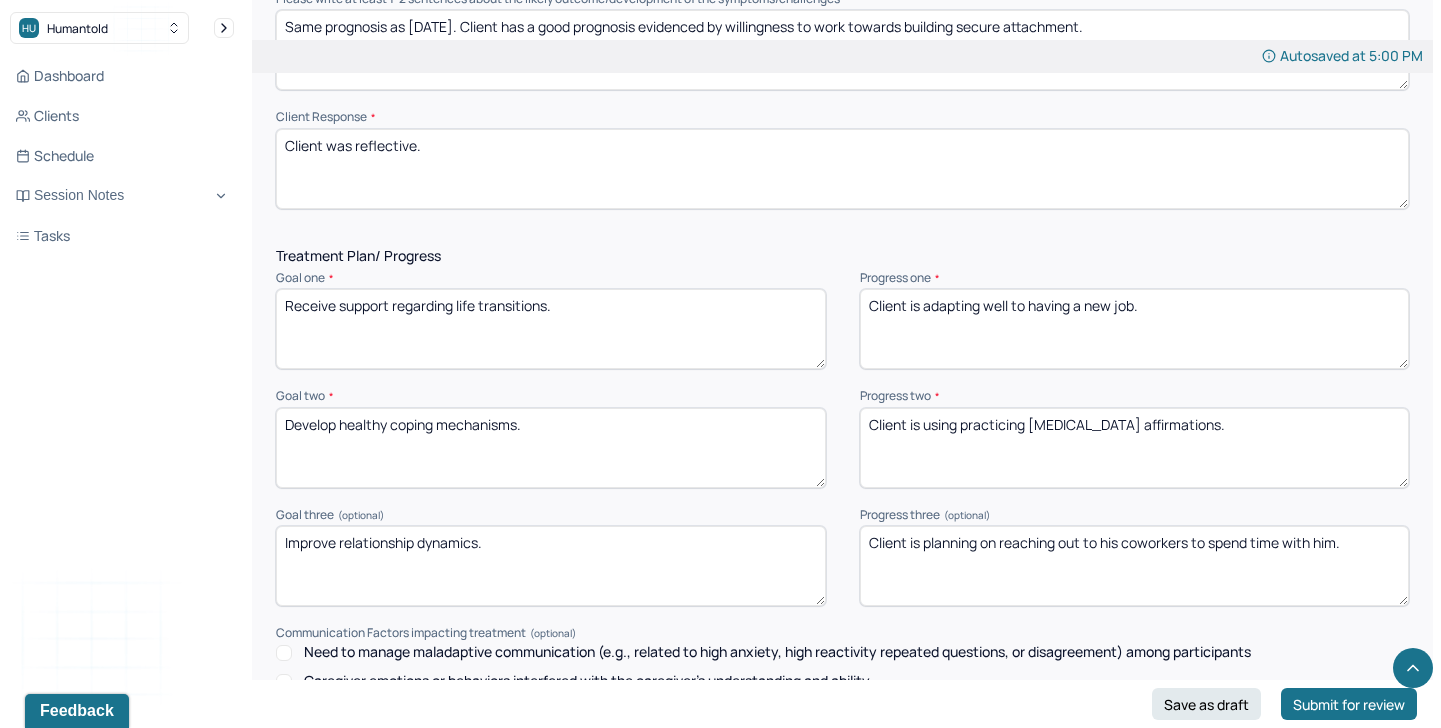 type on "Client is using practicing [MEDICAL_DATA] affirmations." 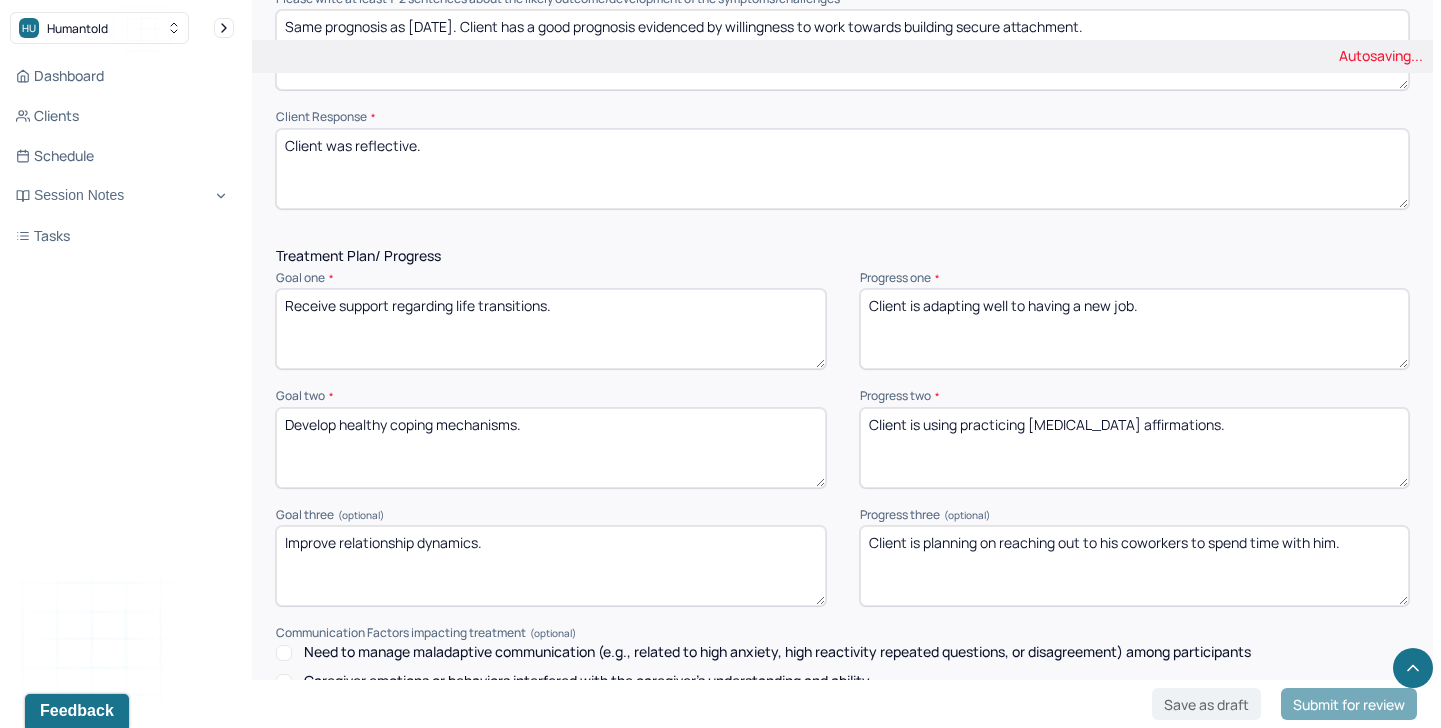 click on "Client is planning on reaching out to his coworkers to spend time with him." at bounding box center [1135, 566] 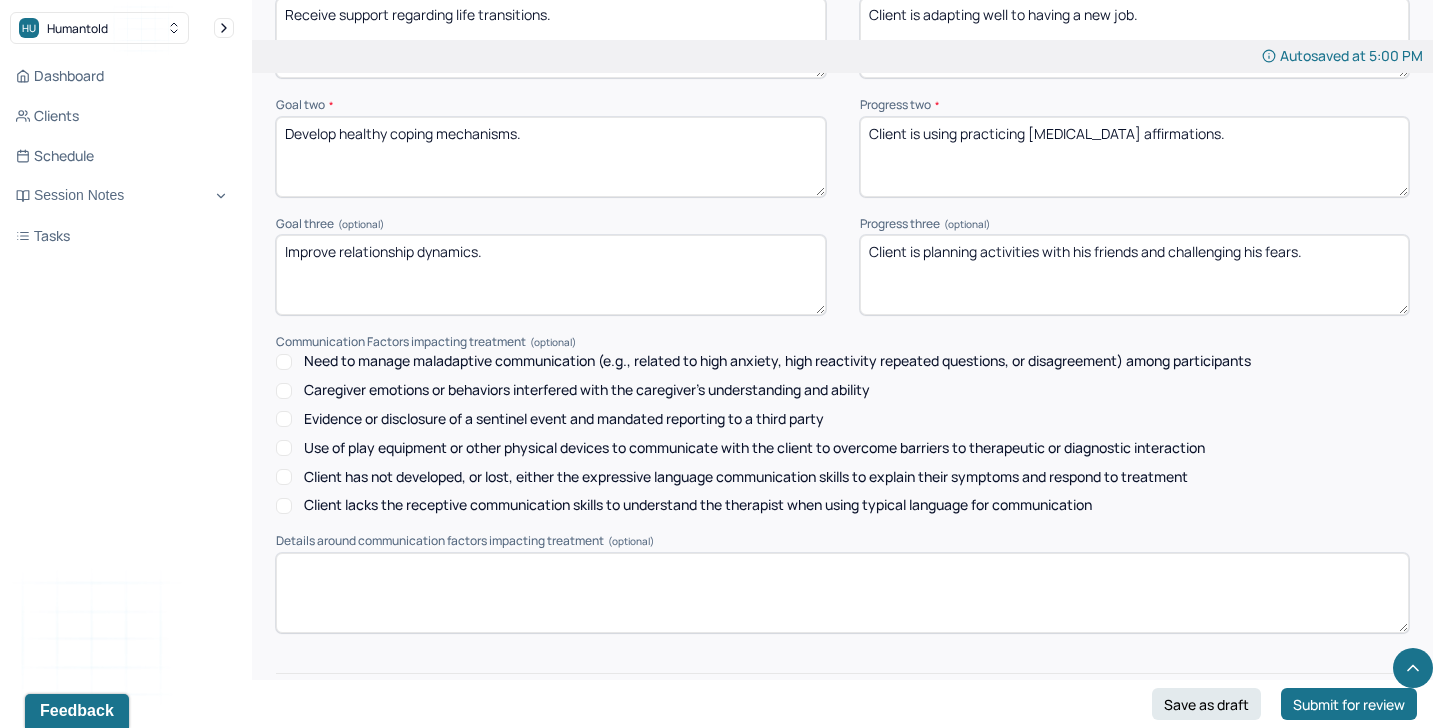 scroll, scrollTop: 2635, scrollLeft: 0, axis: vertical 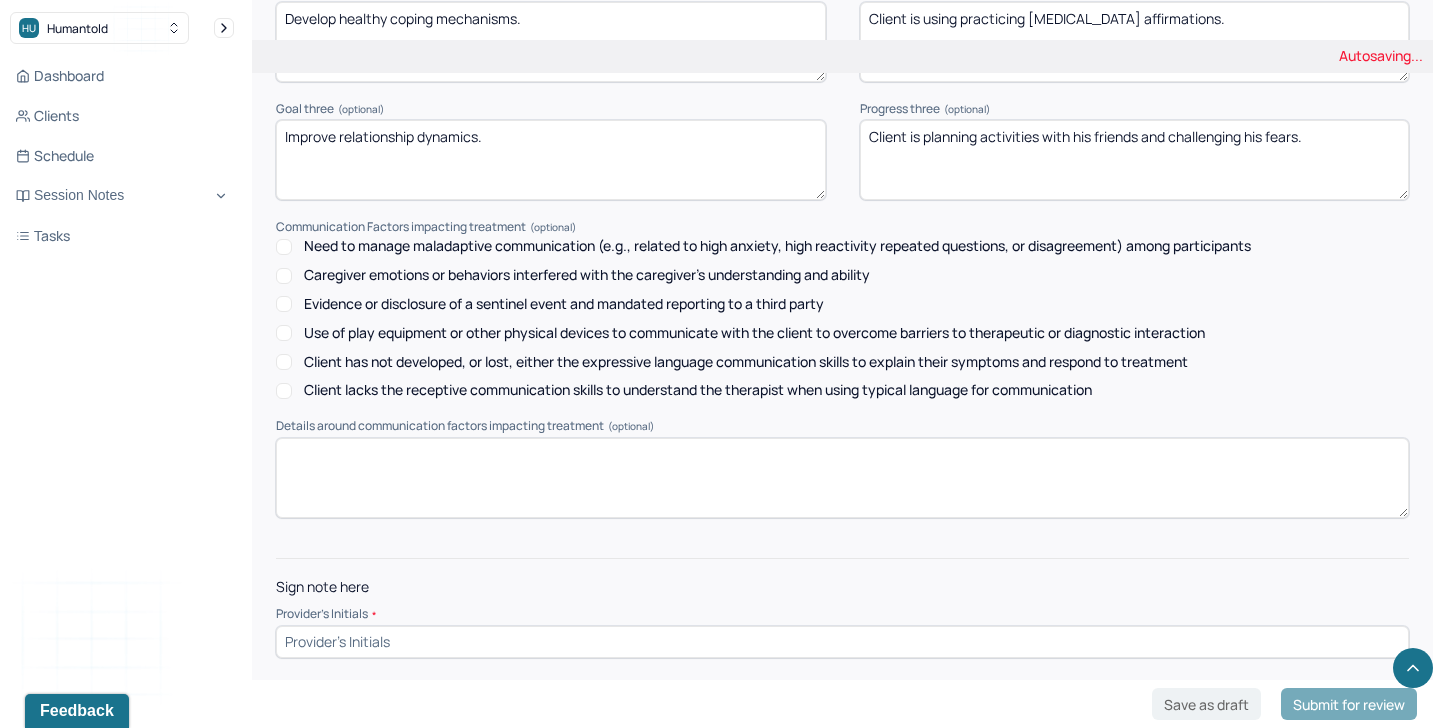 type on "Client is planning activities with his friends and challenging his fears." 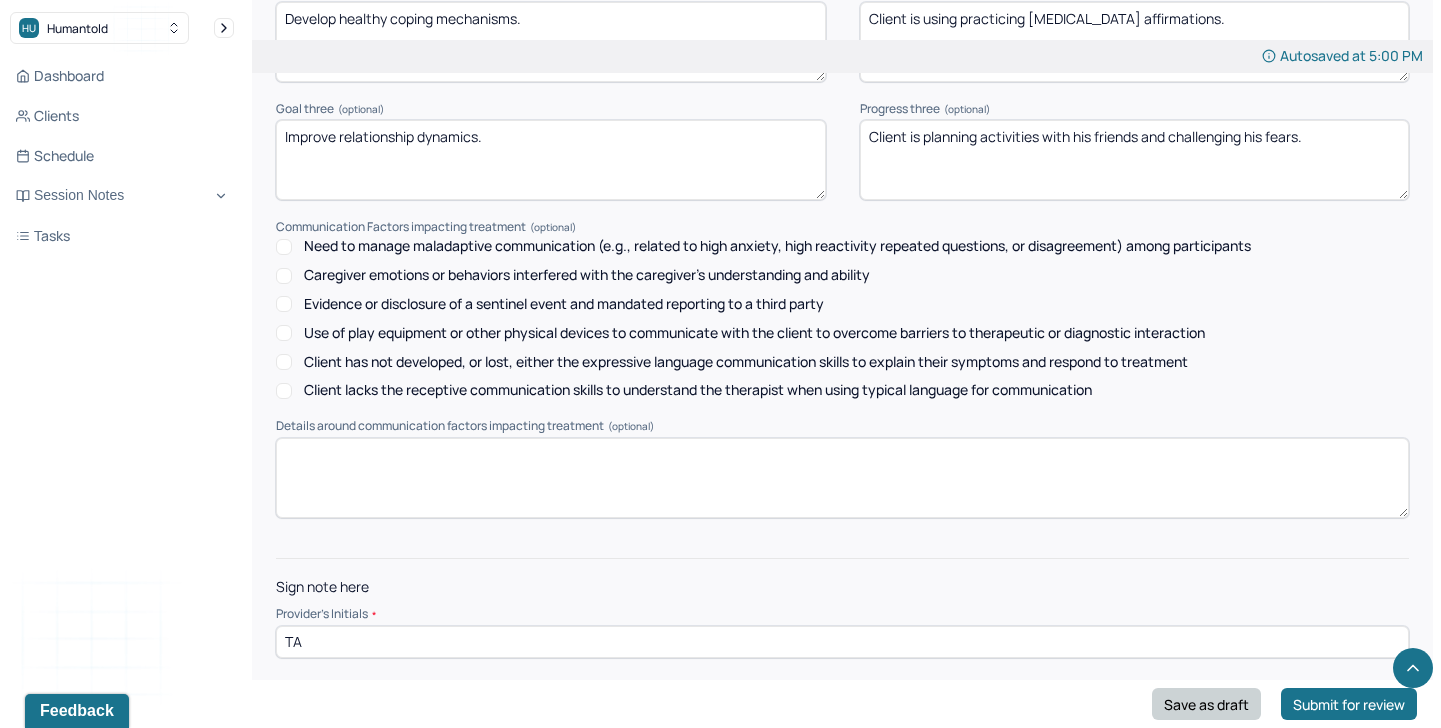 type on "TA" 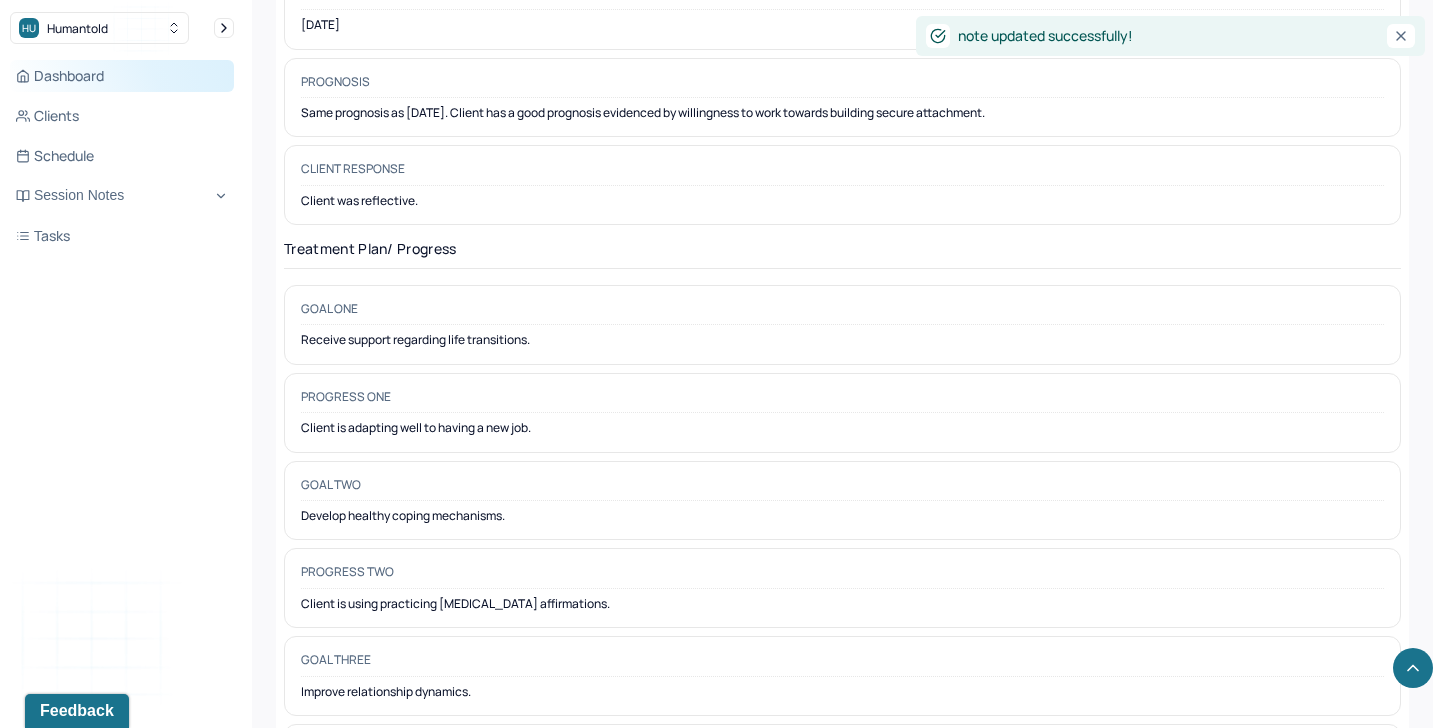 click on "Dashboard" at bounding box center [122, 76] 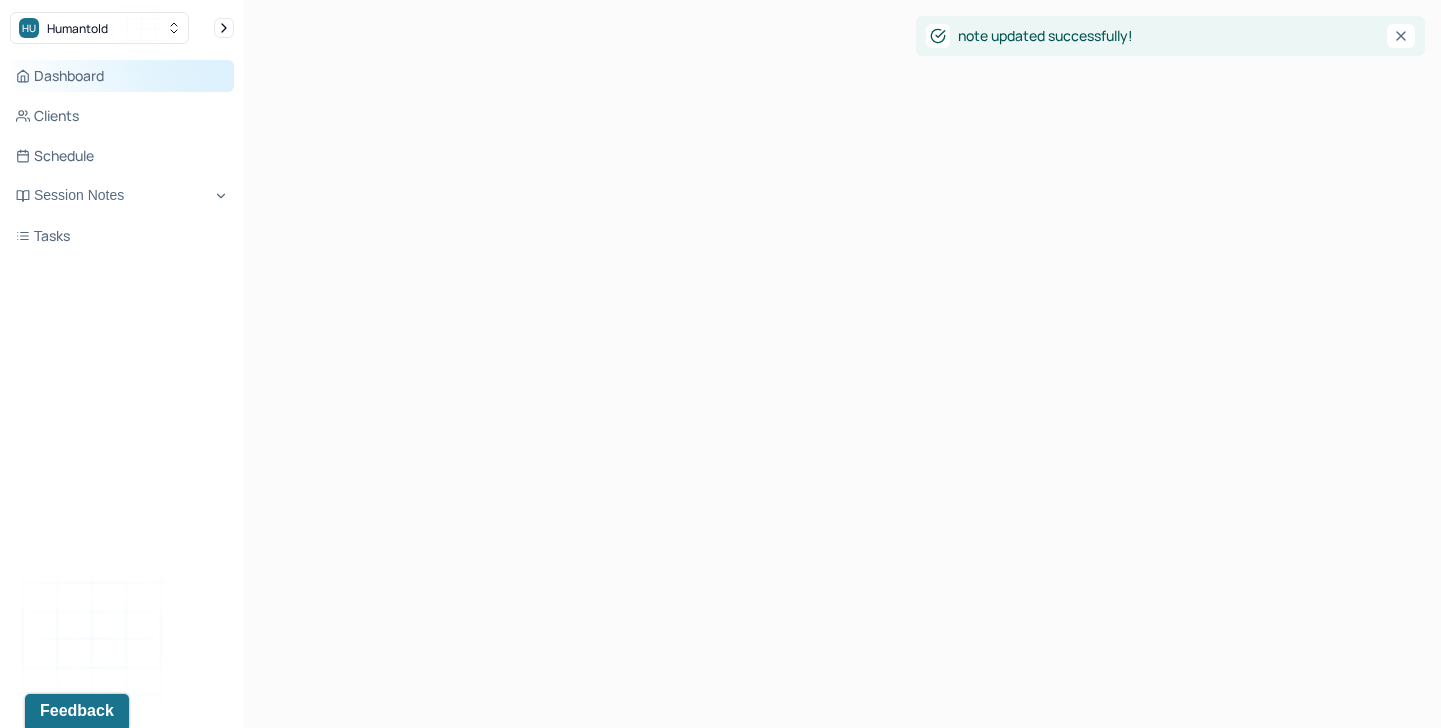 scroll, scrollTop: 414, scrollLeft: 0, axis: vertical 